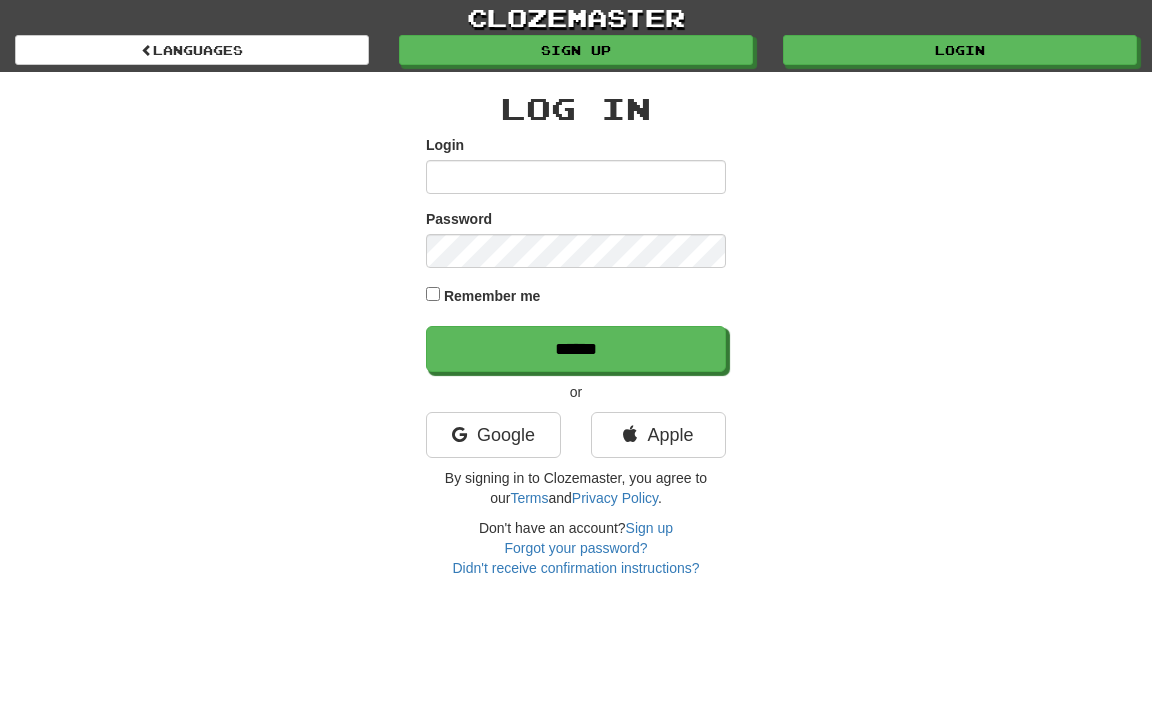 scroll, scrollTop: 0, scrollLeft: 0, axis: both 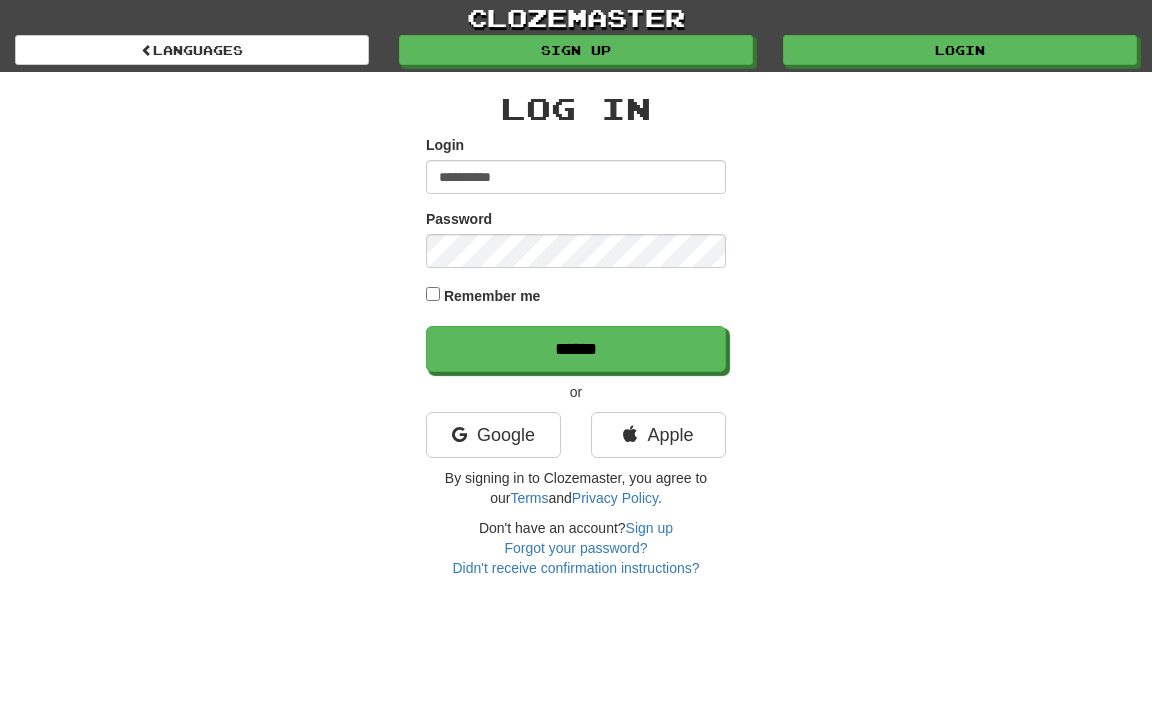 type on "**********" 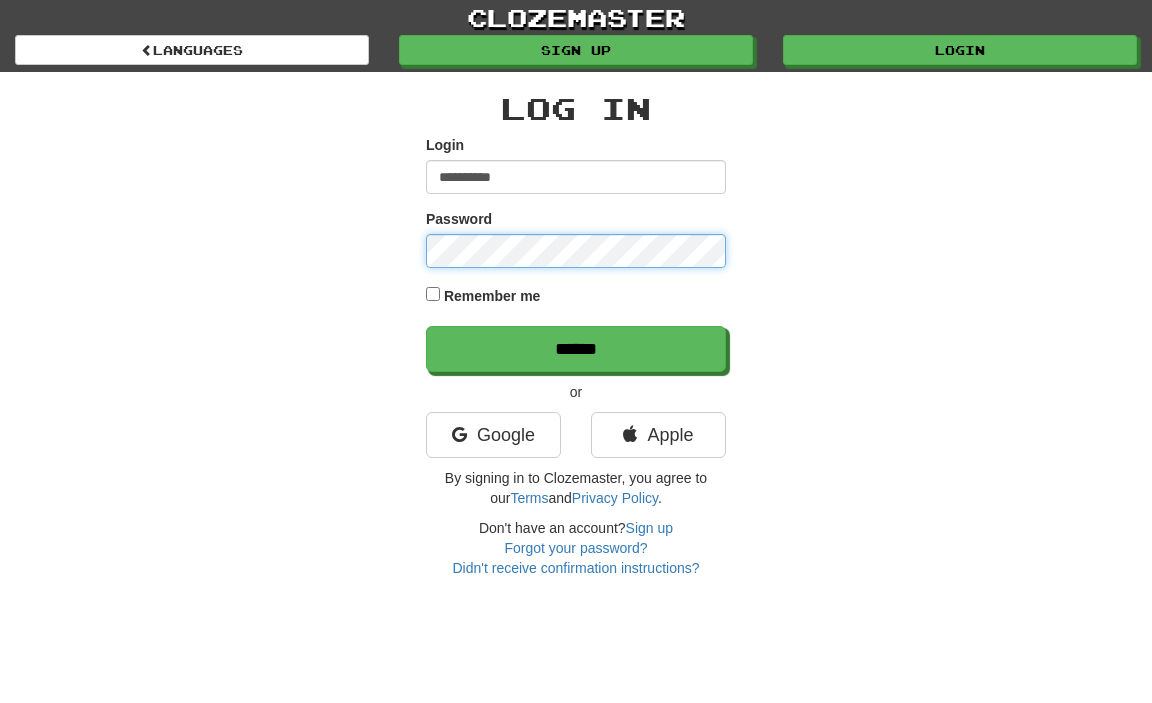 click on "******" at bounding box center [576, 349] 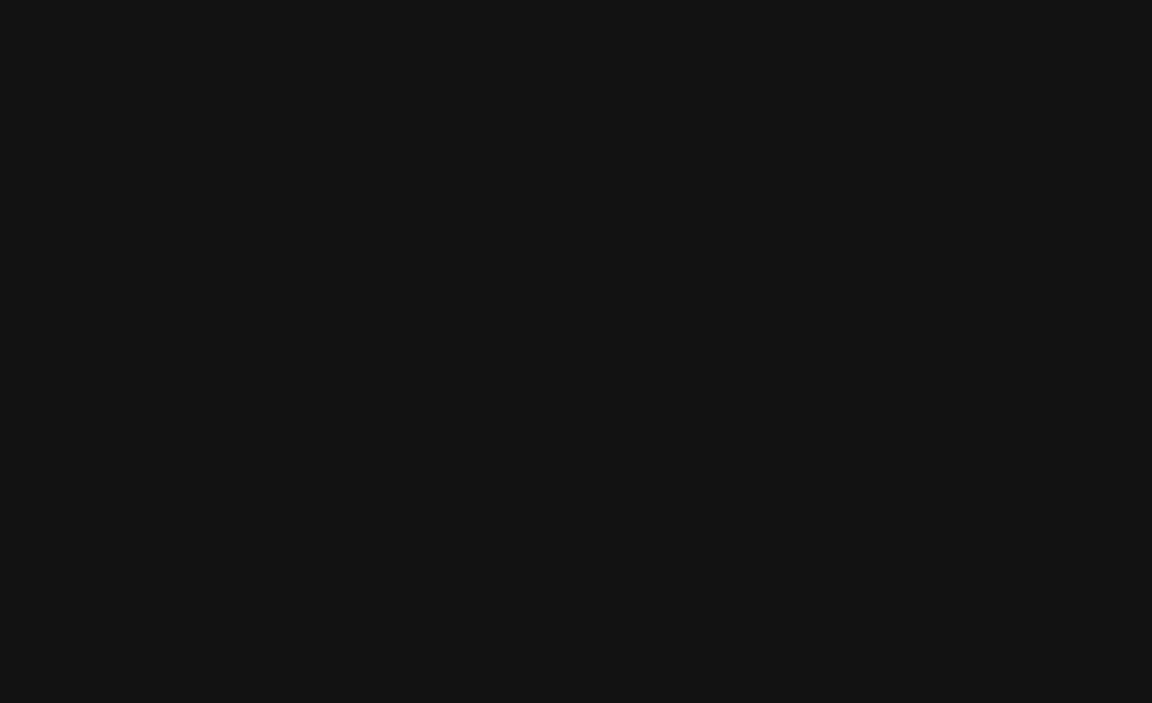 scroll, scrollTop: 0, scrollLeft: 0, axis: both 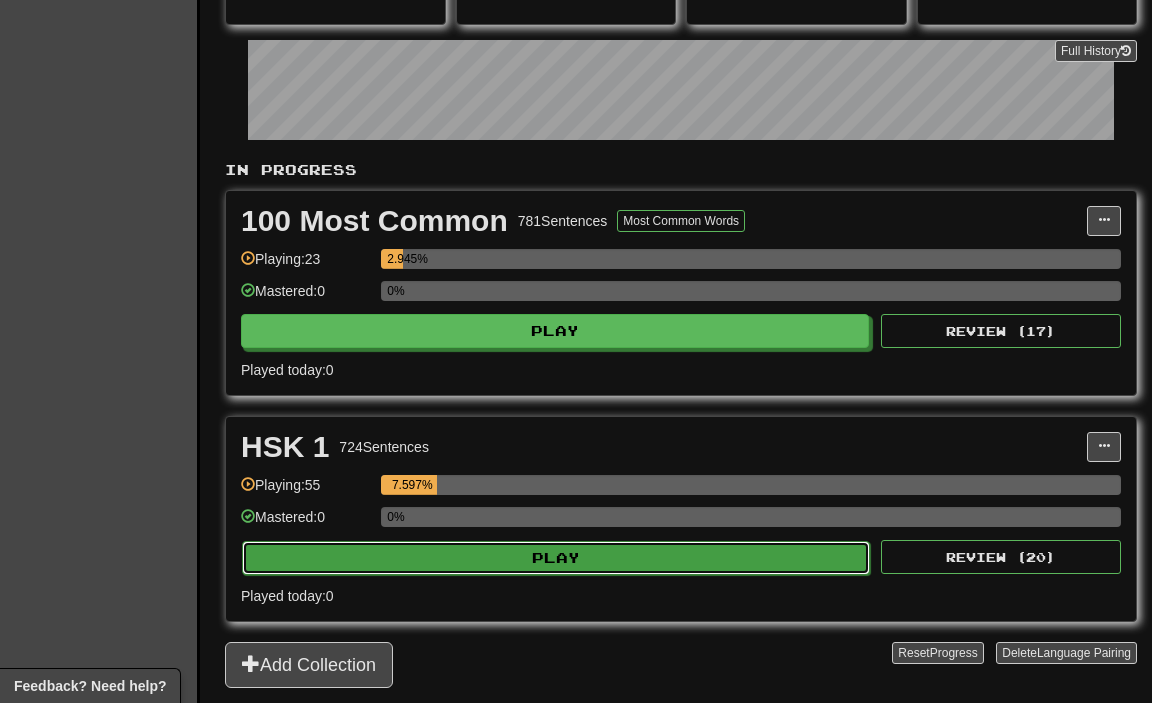 click on "Play" at bounding box center [556, 558] 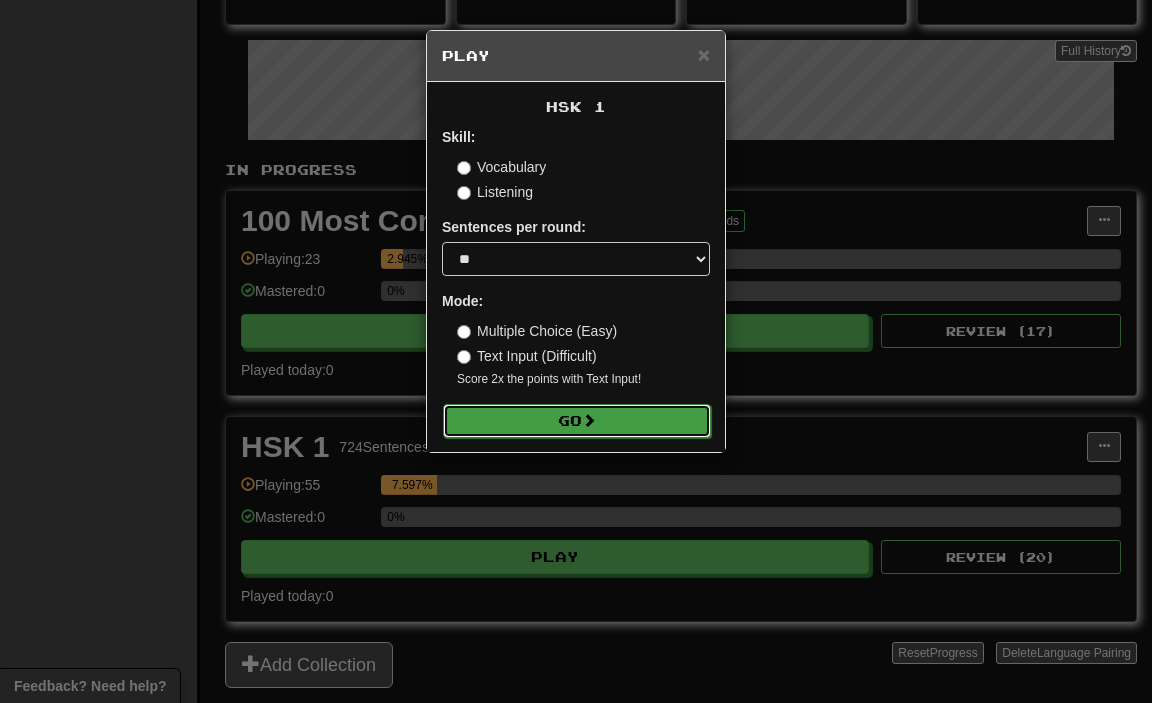 click on "Go" at bounding box center (577, 421) 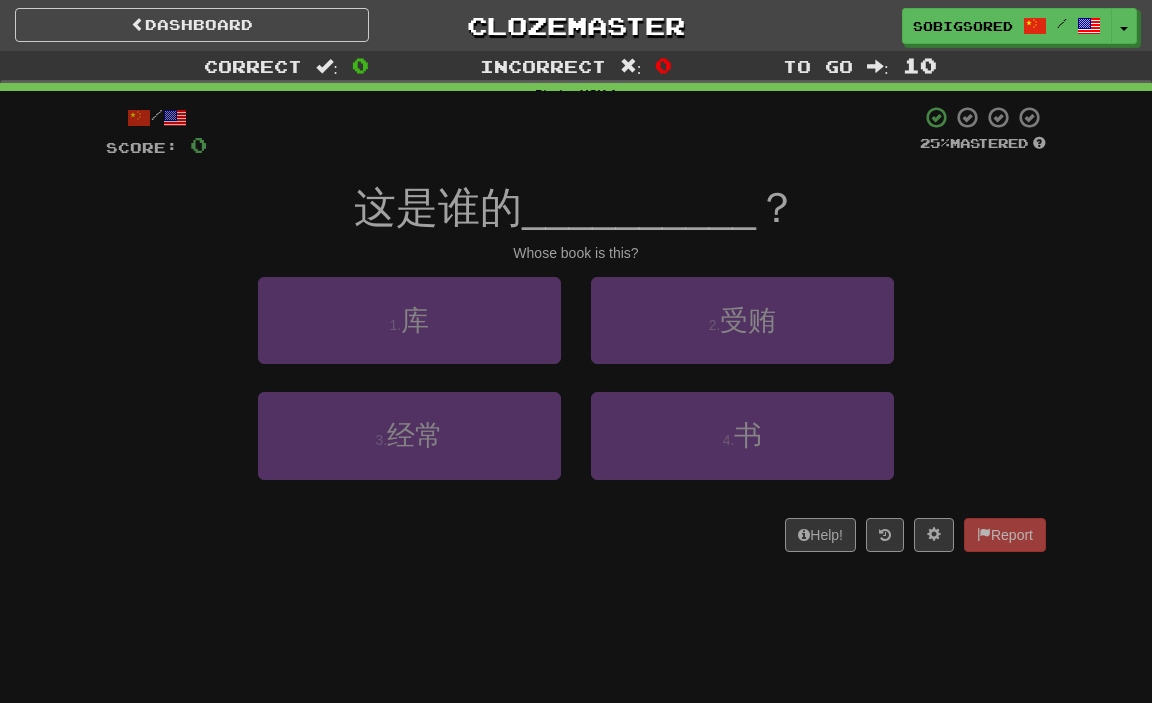 scroll, scrollTop: 0, scrollLeft: 0, axis: both 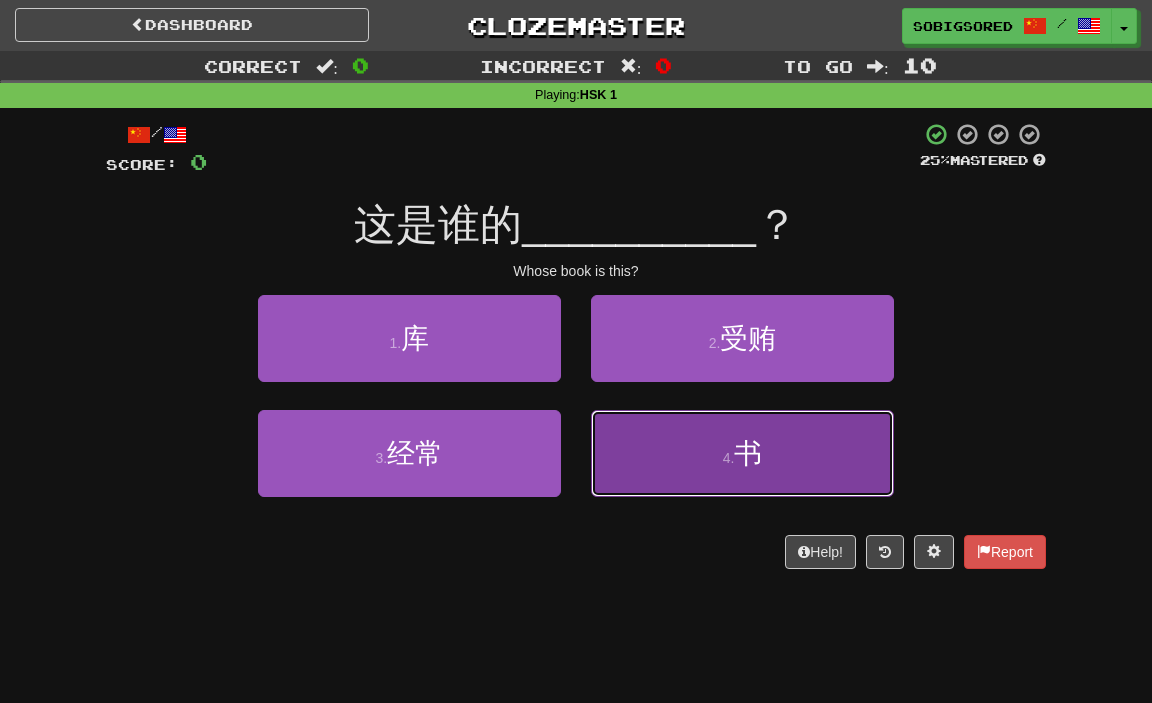 click on "4 .  书" at bounding box center [742, 453] 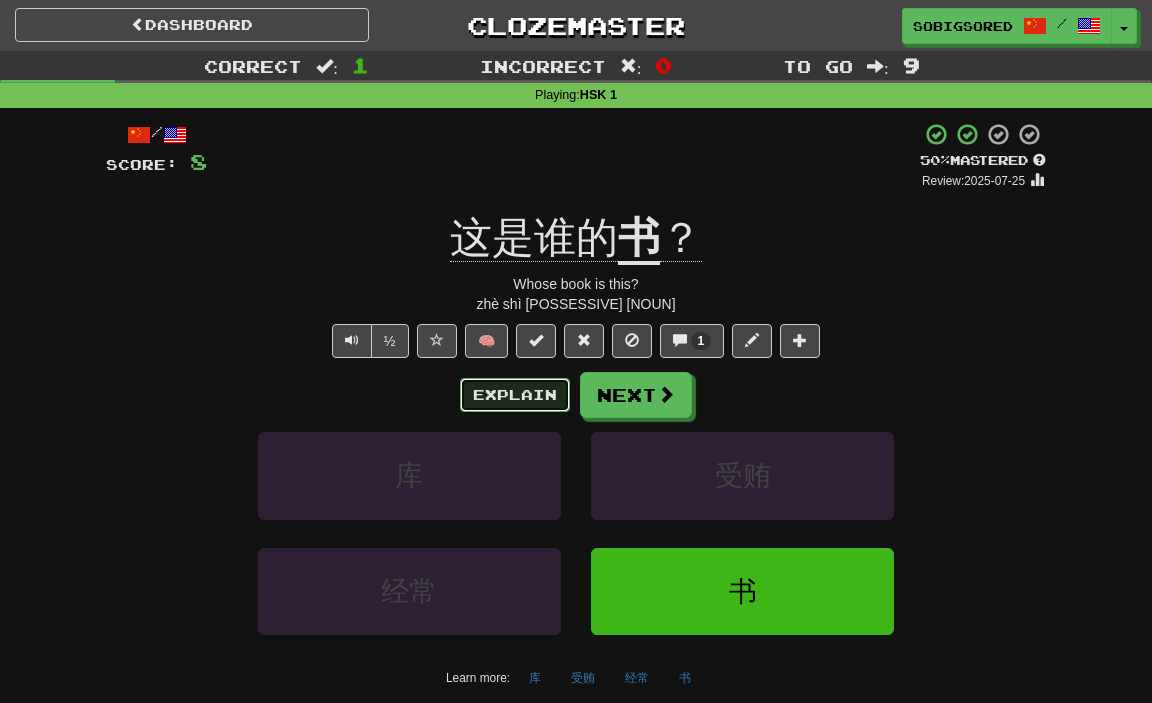 click on "Explain" at bounding box center [515, 395] 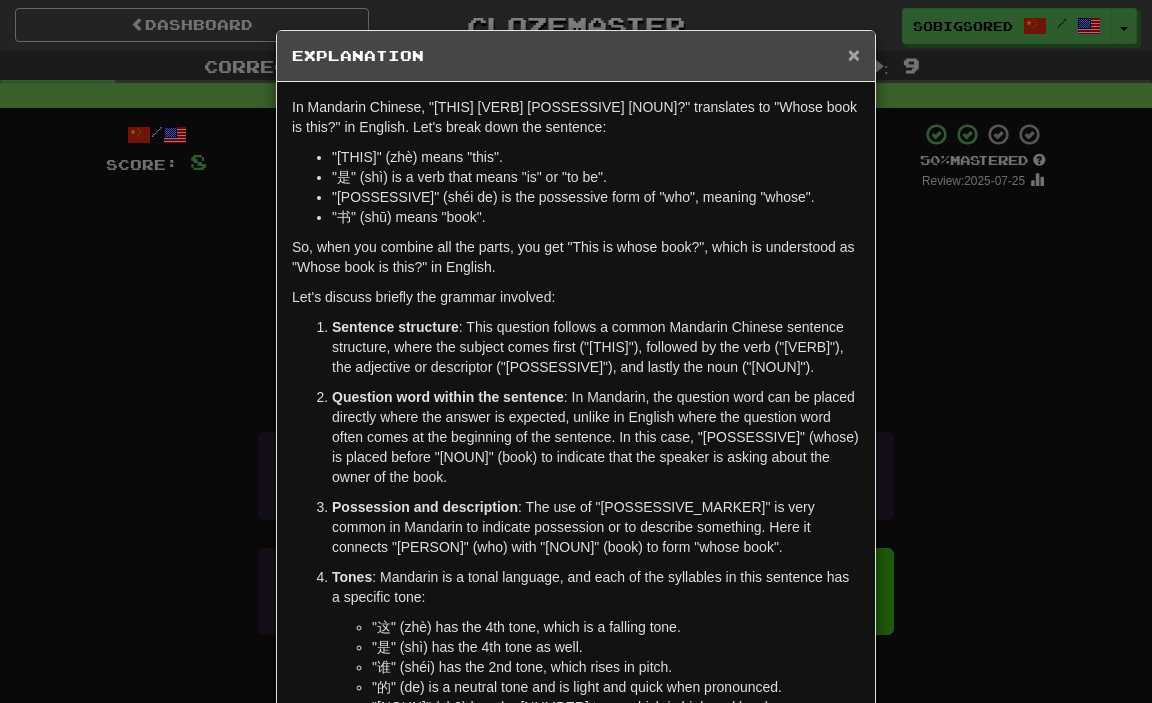 click on "×" at bounding box center [854, 54] 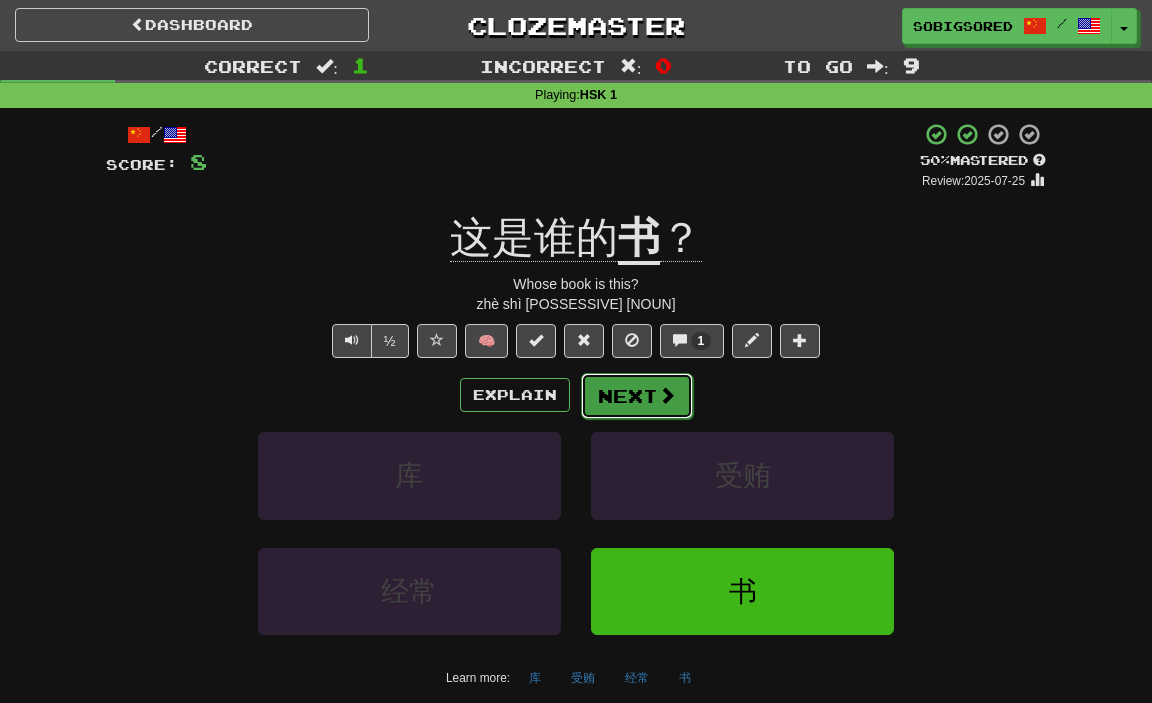 click on "Next" at bounding box center (637, 396) 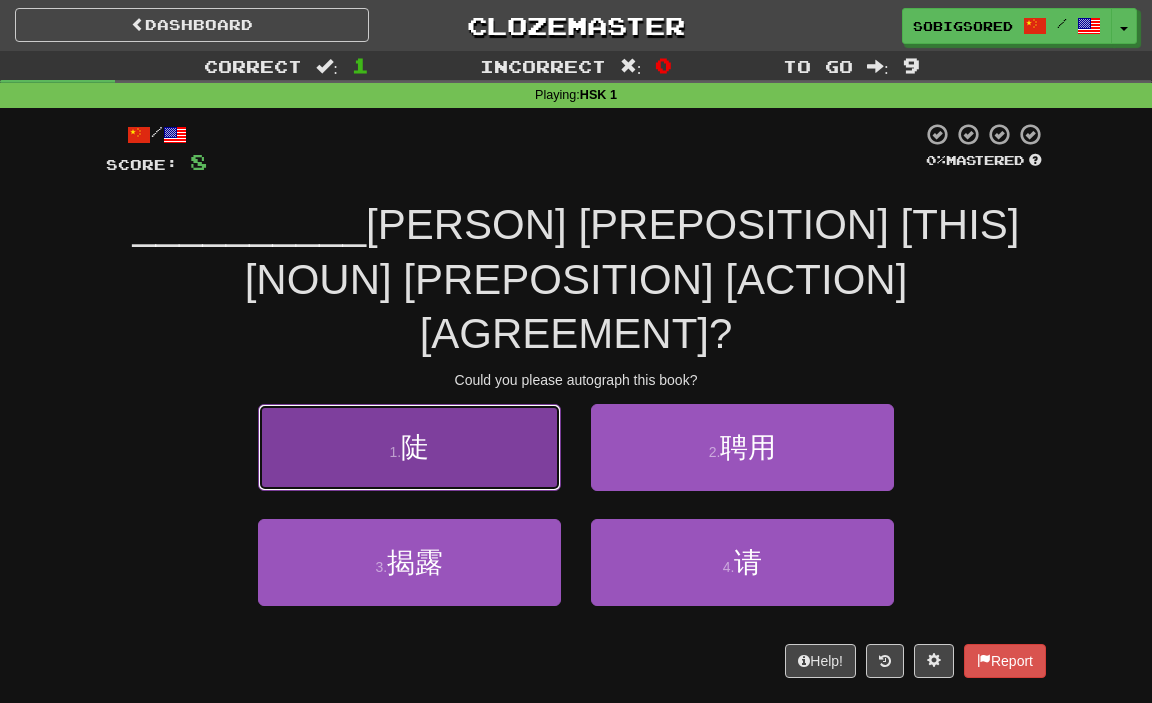 click on "1 .  陡" at bounding box center [409, 447] 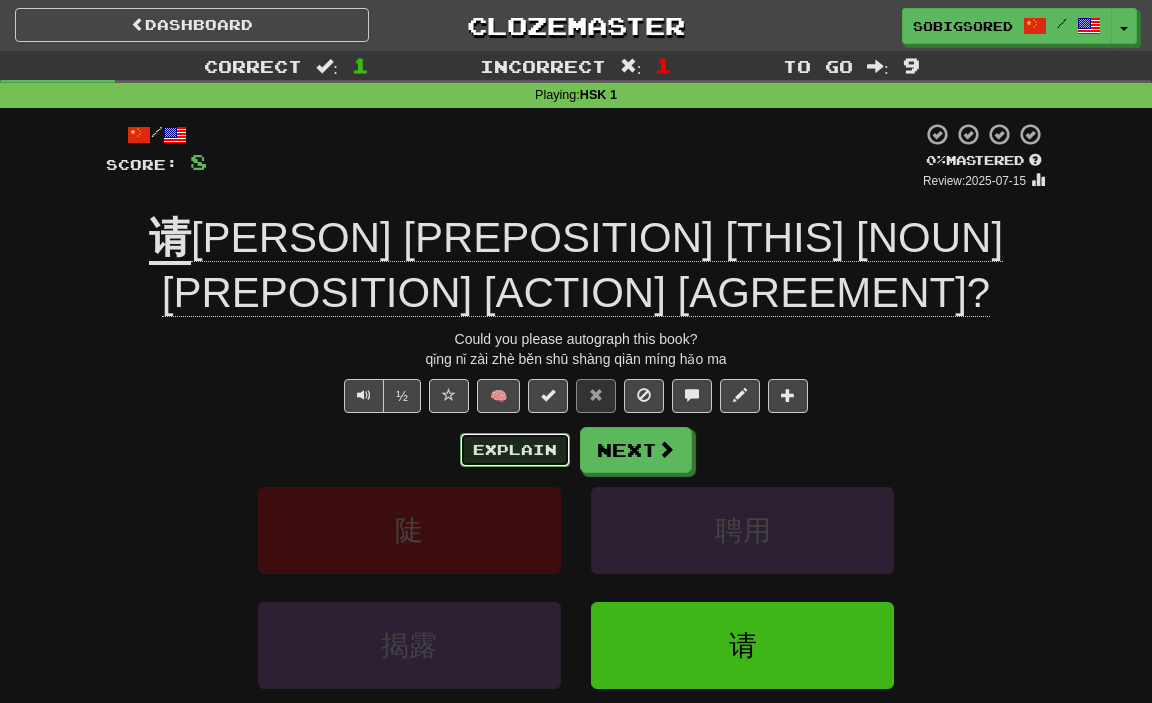 click on "Explain" at bounding box center (515, 450) 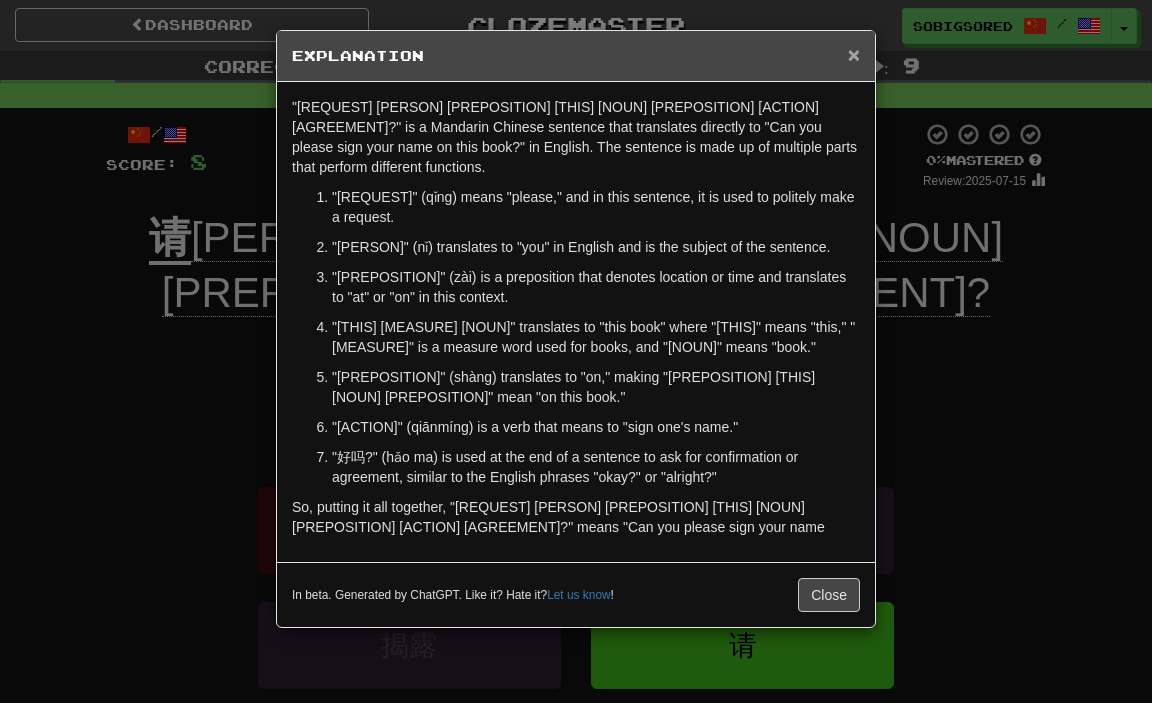 click on "×" at bounding box center (854, 54) 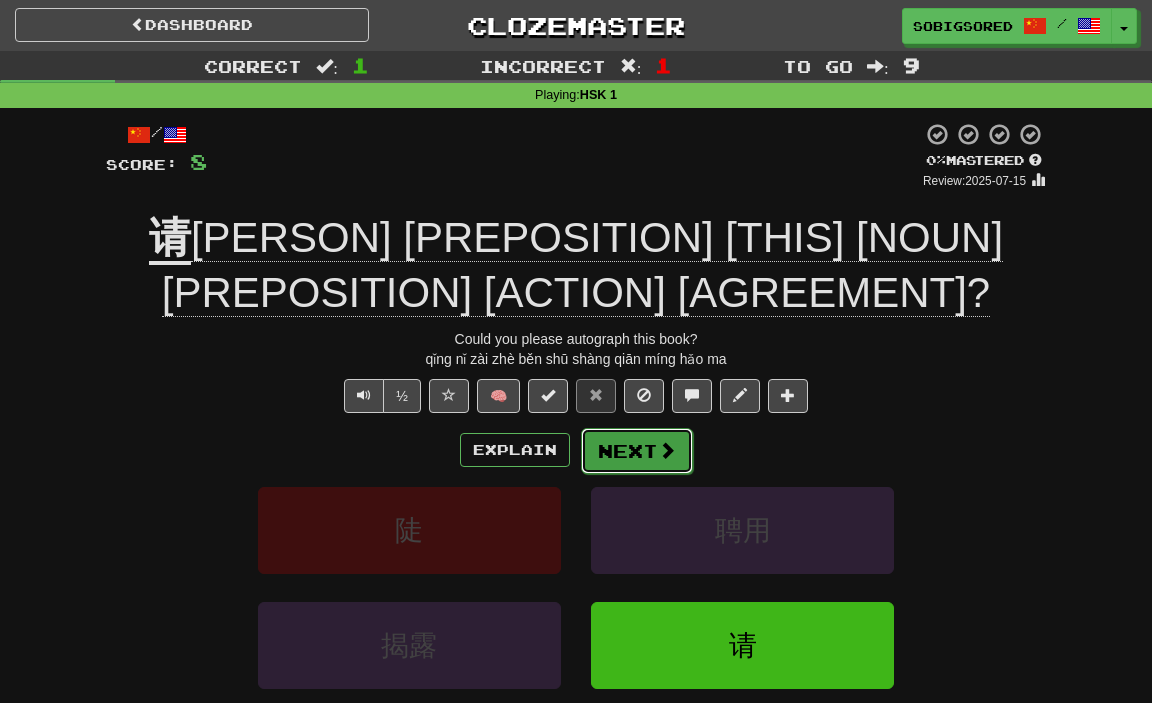 click on "Next" at bounding box center [637, 451] 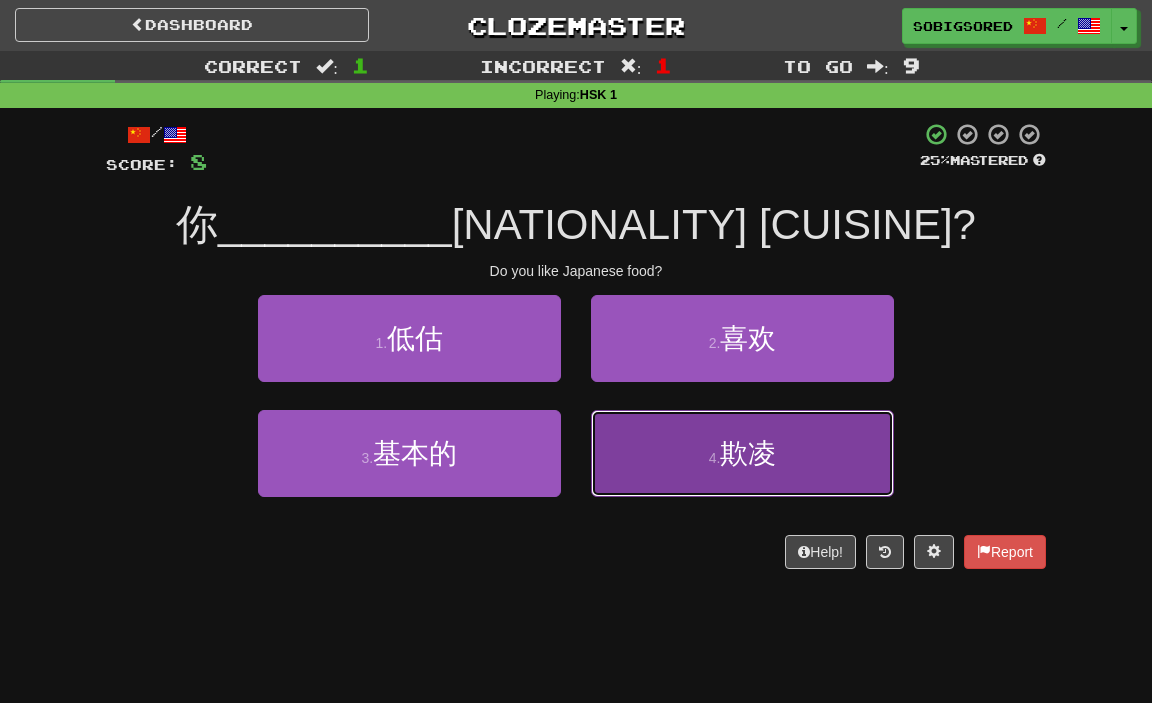 click on "欺凌" at bounding box center (748, 453) 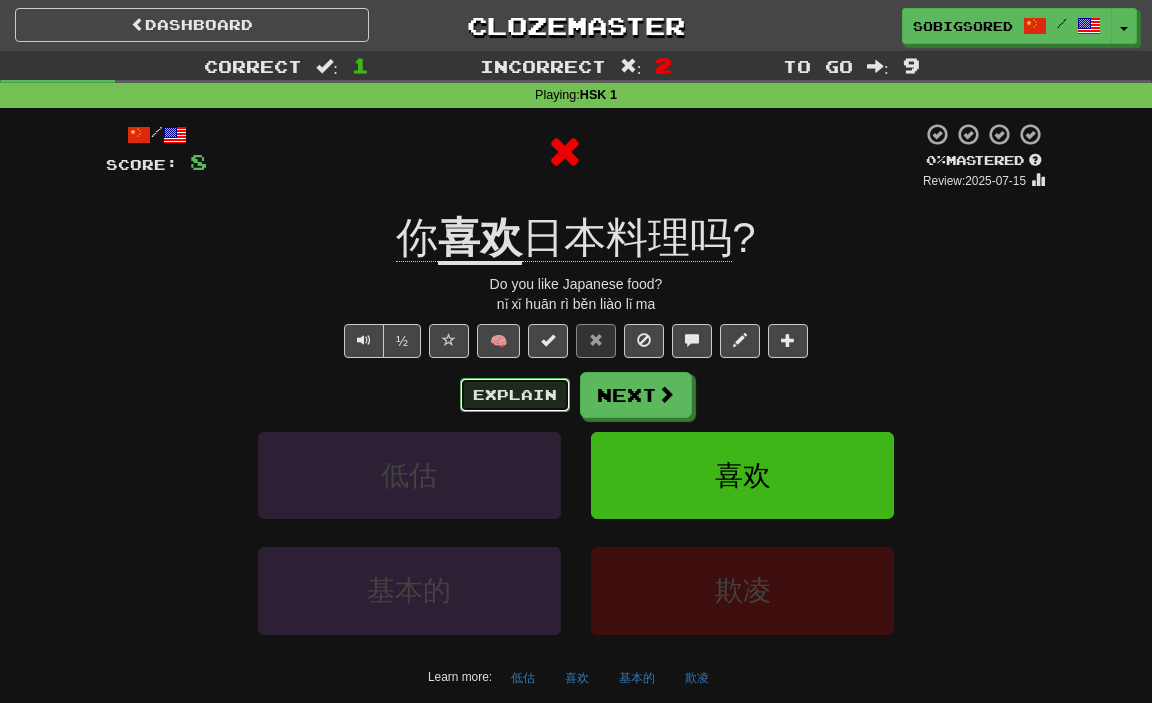 click on "Explain" at bounding box center [515, 395] 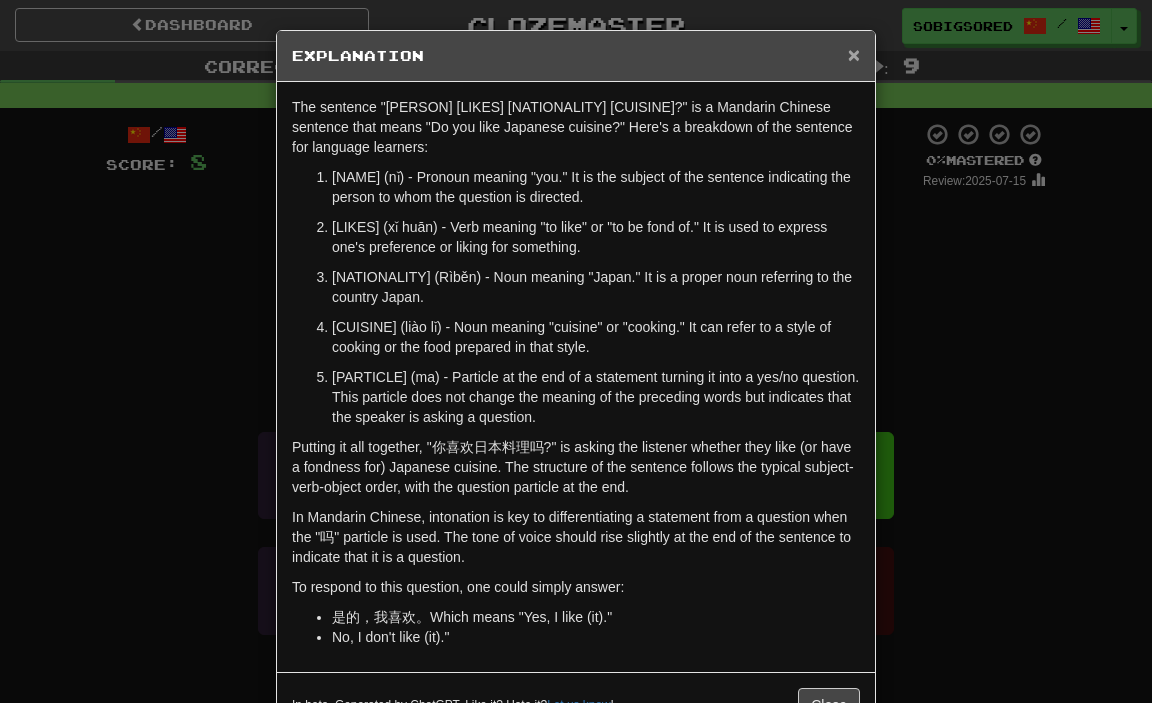 click on "×" at bounding box center (854, 54) 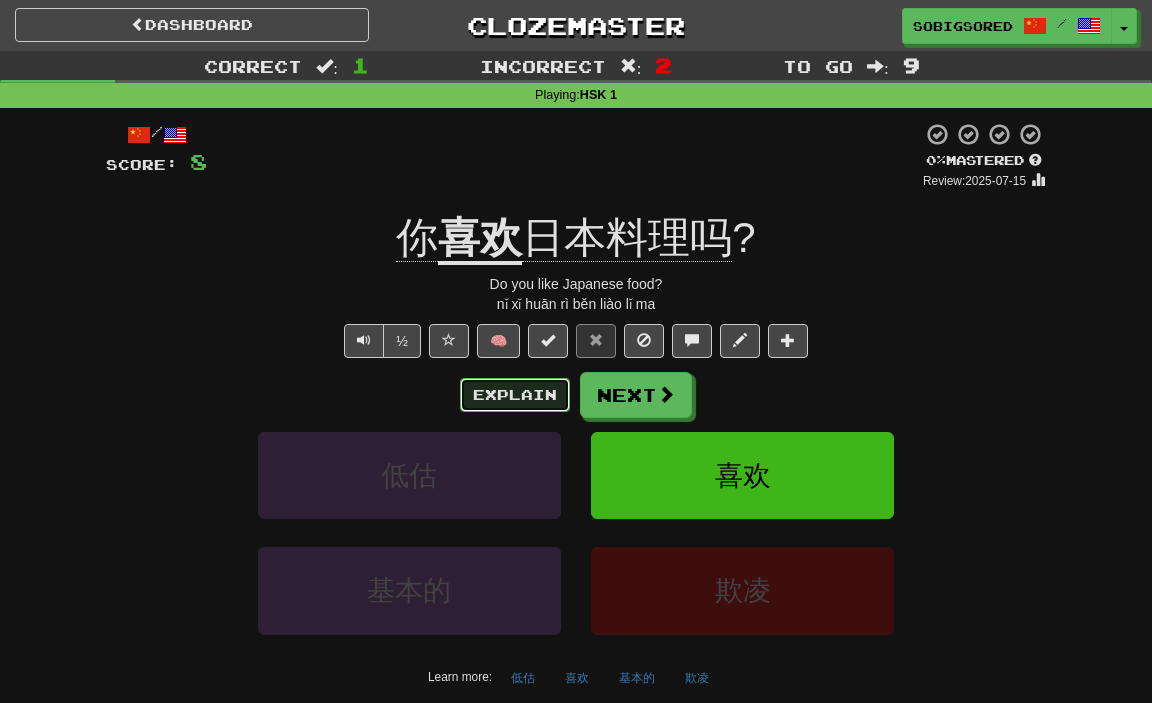 click on "Explain" at bounding box center [515, 395] 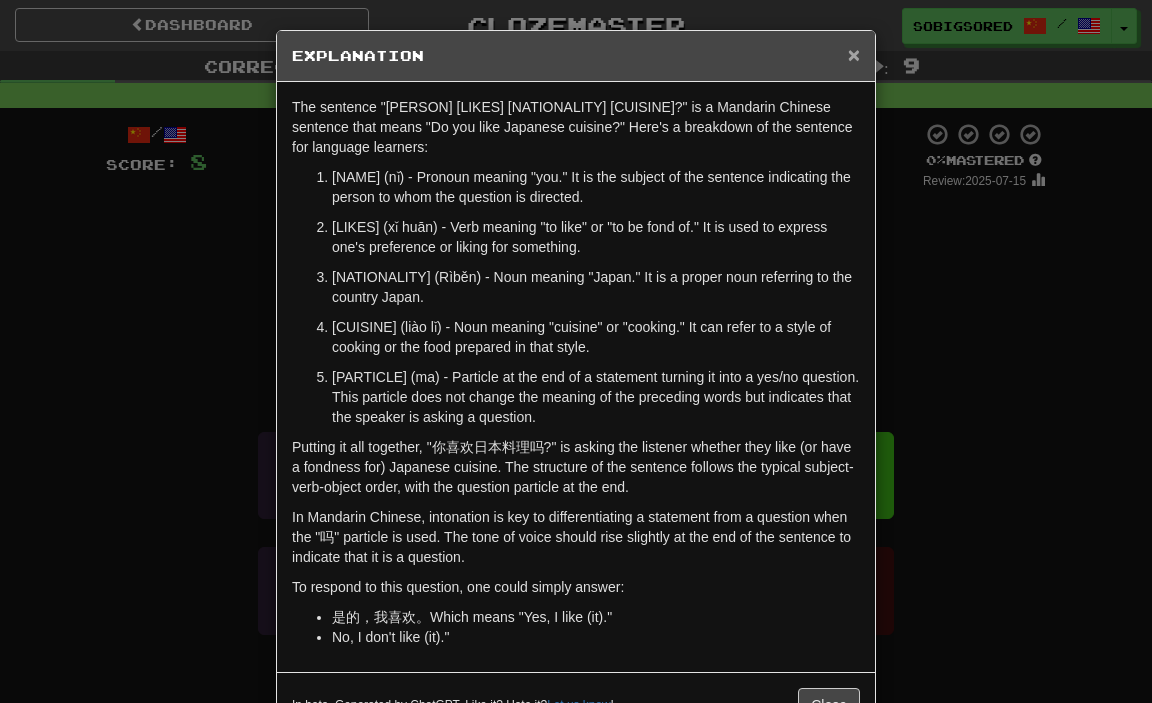 click on "×" at bounding box center [854, 54] 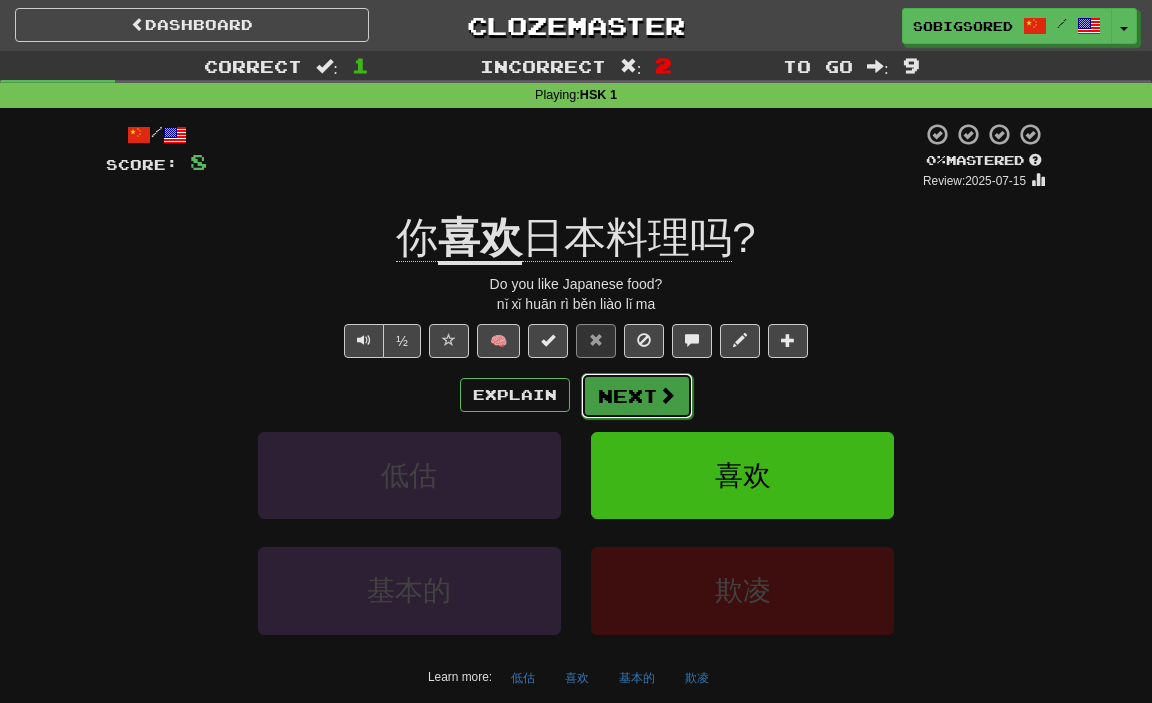 click on "Next" at bounding box center [637, 396] 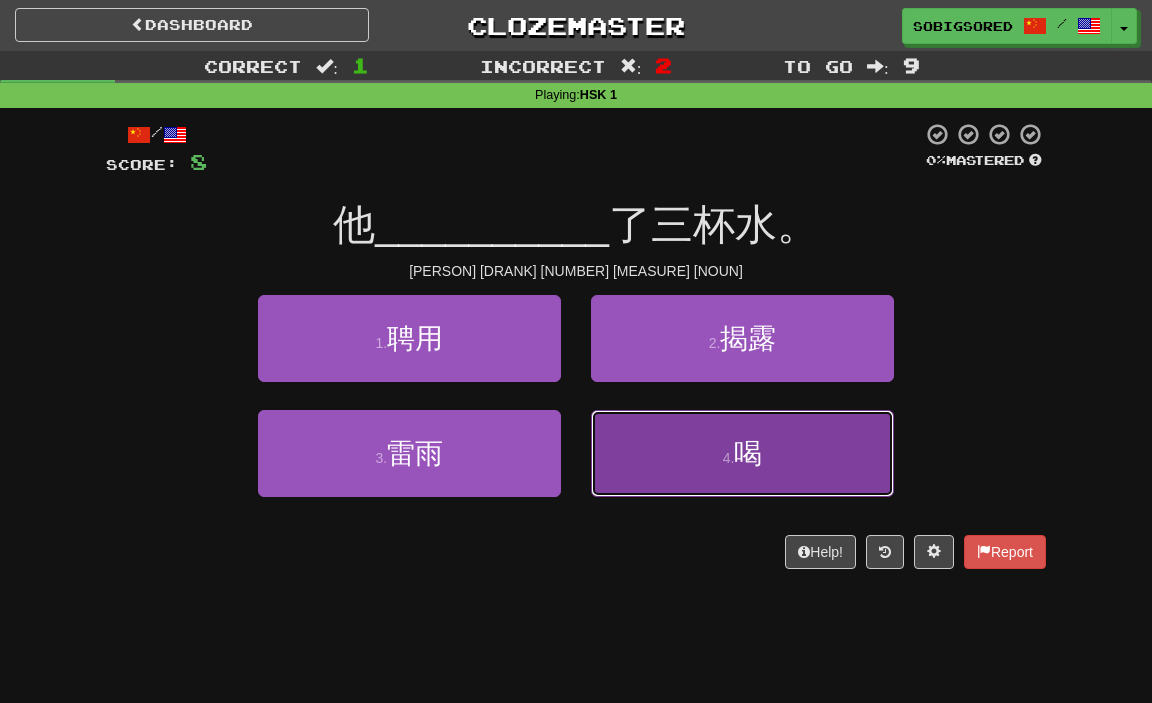 click on "4 .  喝" at bounding box center (742, 453) 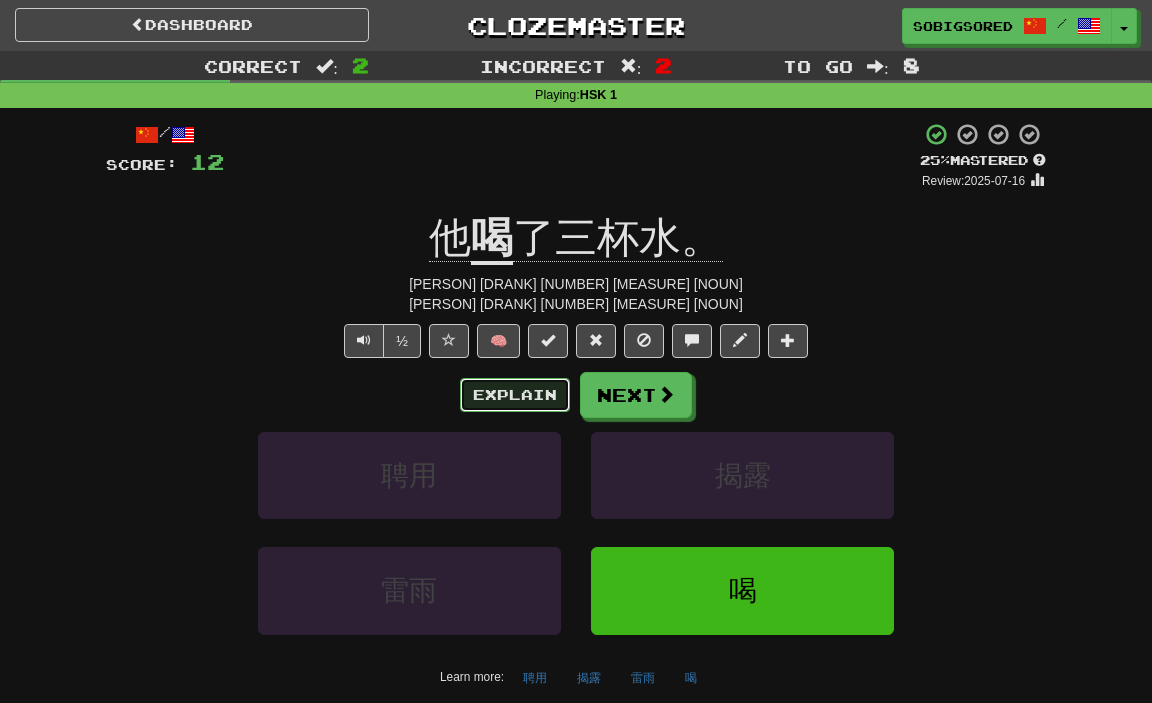click on "Explain" at bounding box center [515, 395] 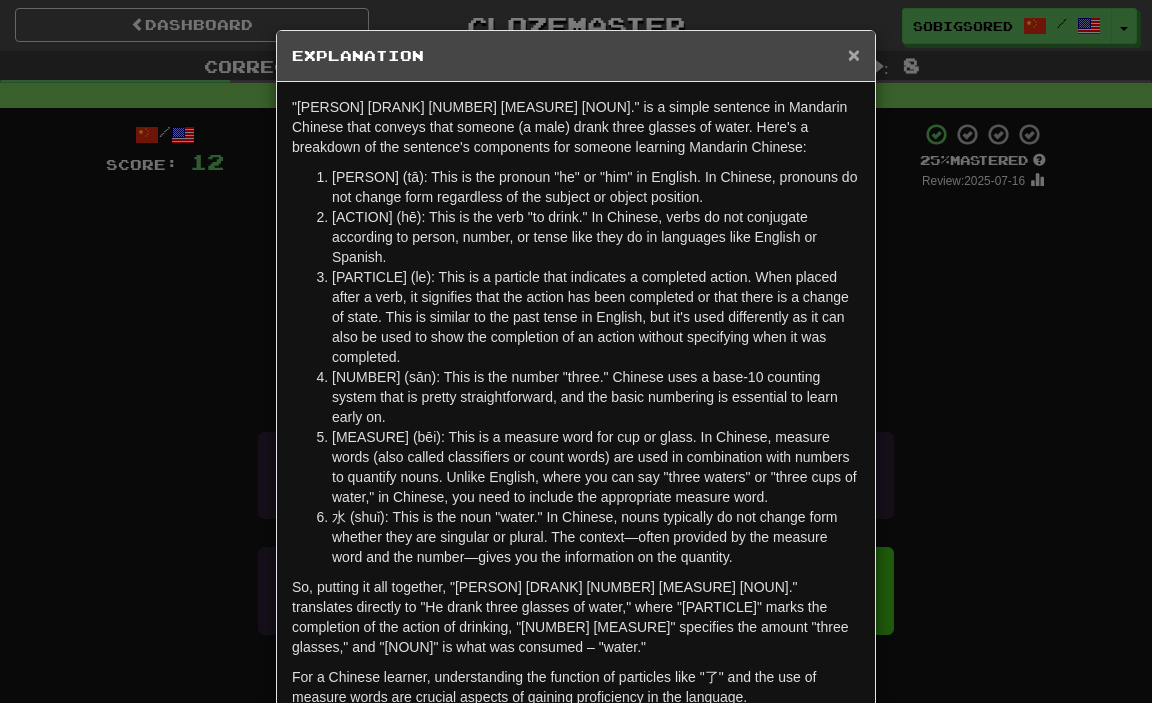 click on "×" at bounding box center [854, 54] 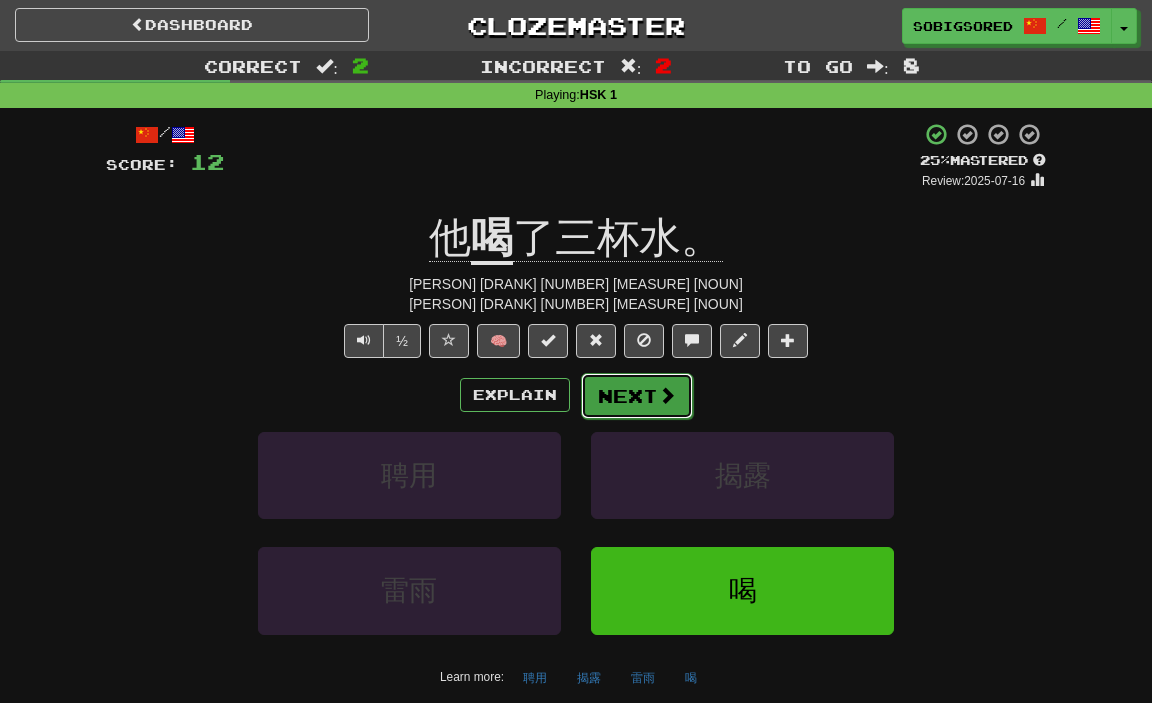 click at bounding box center (667, 395) 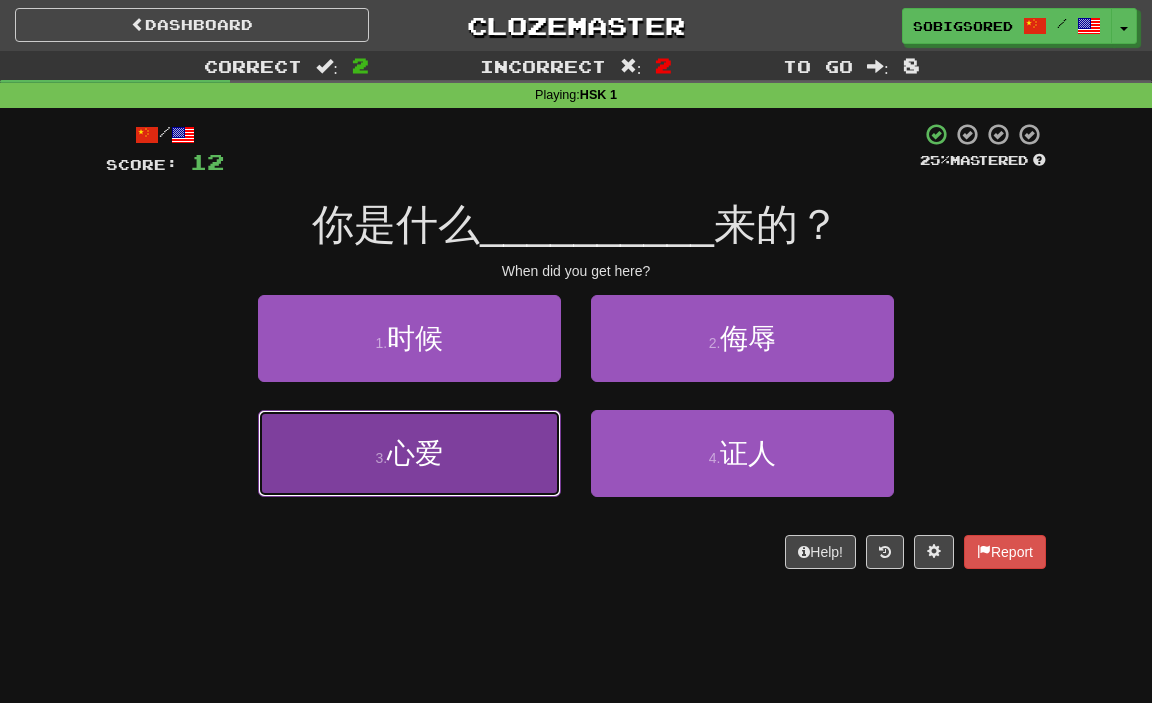 click on "心爱" at bounding box center [415, 453] 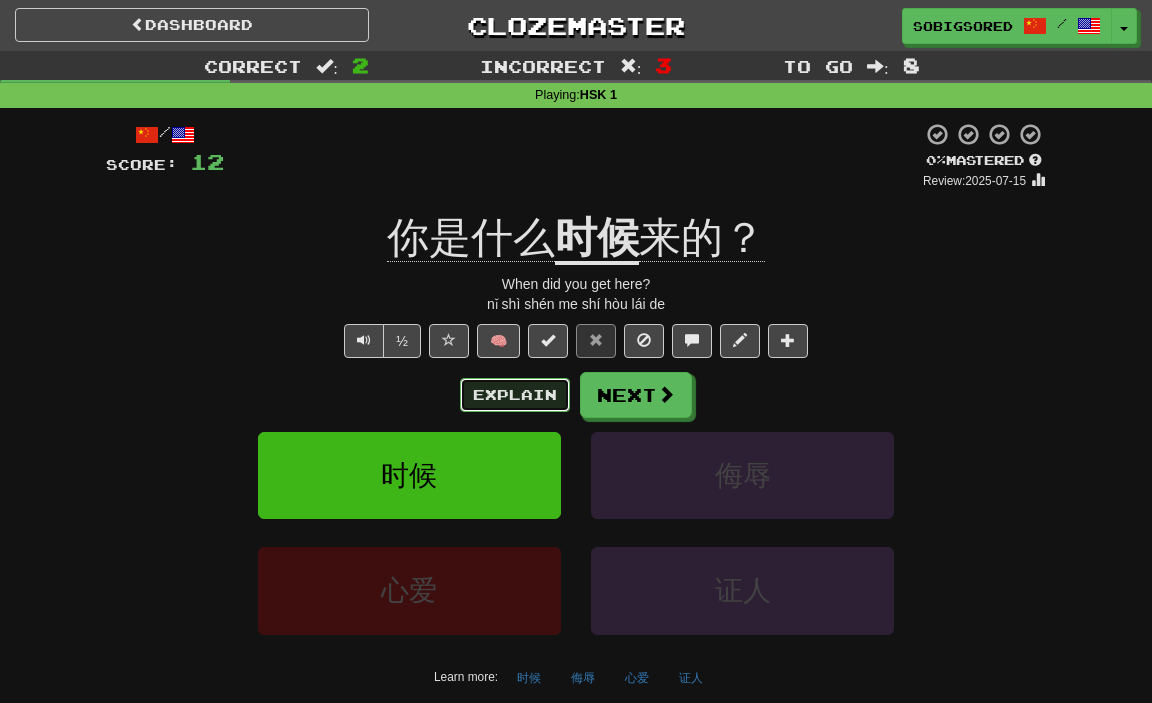 click on "Explain" at bounding box center (515, 395) 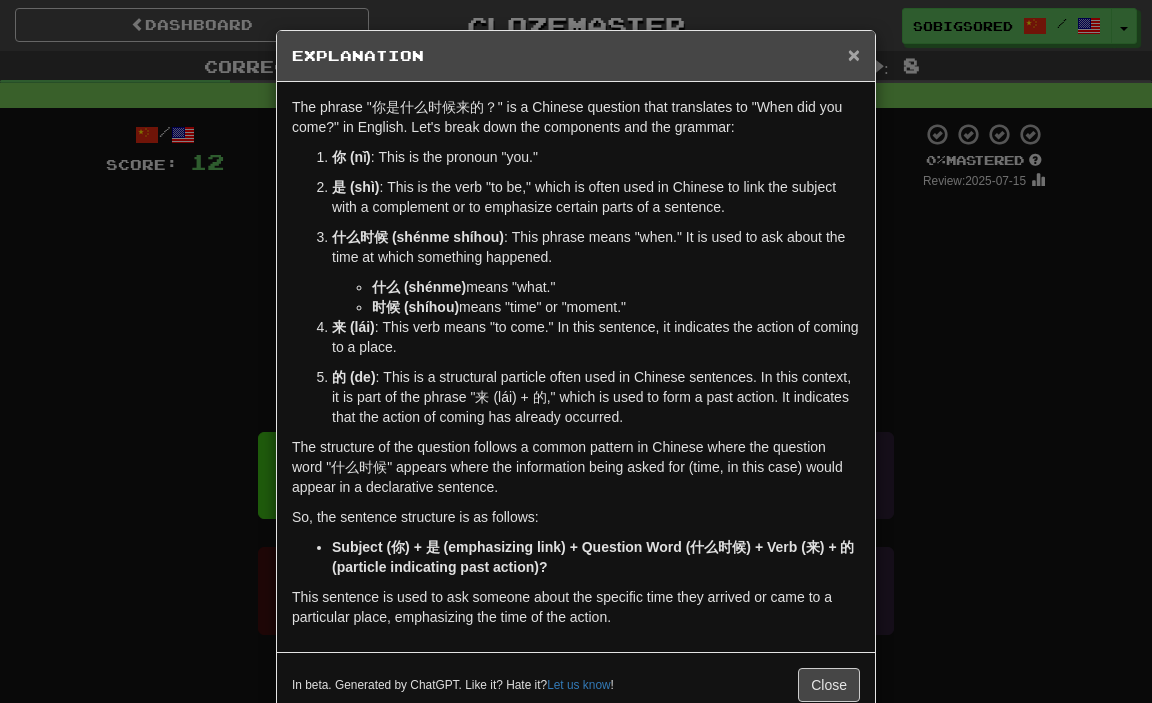 click on "×" at bounding box center [854, 54] 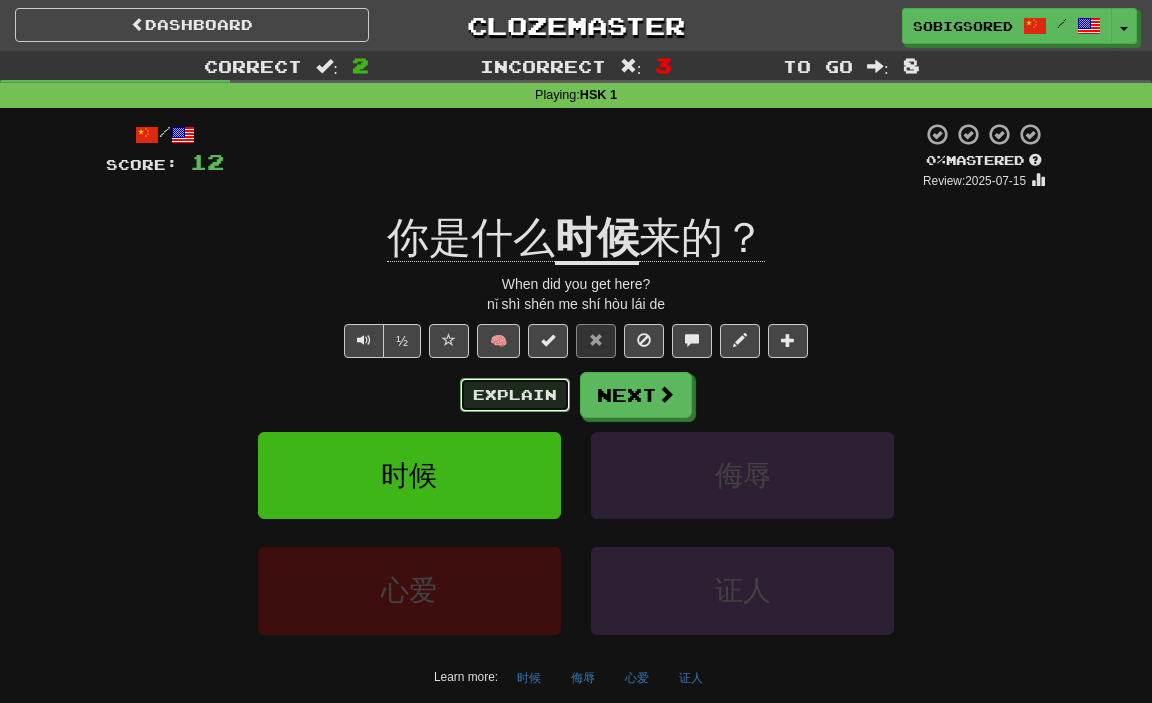 click on "Explain" at bounding box center [515, 395] 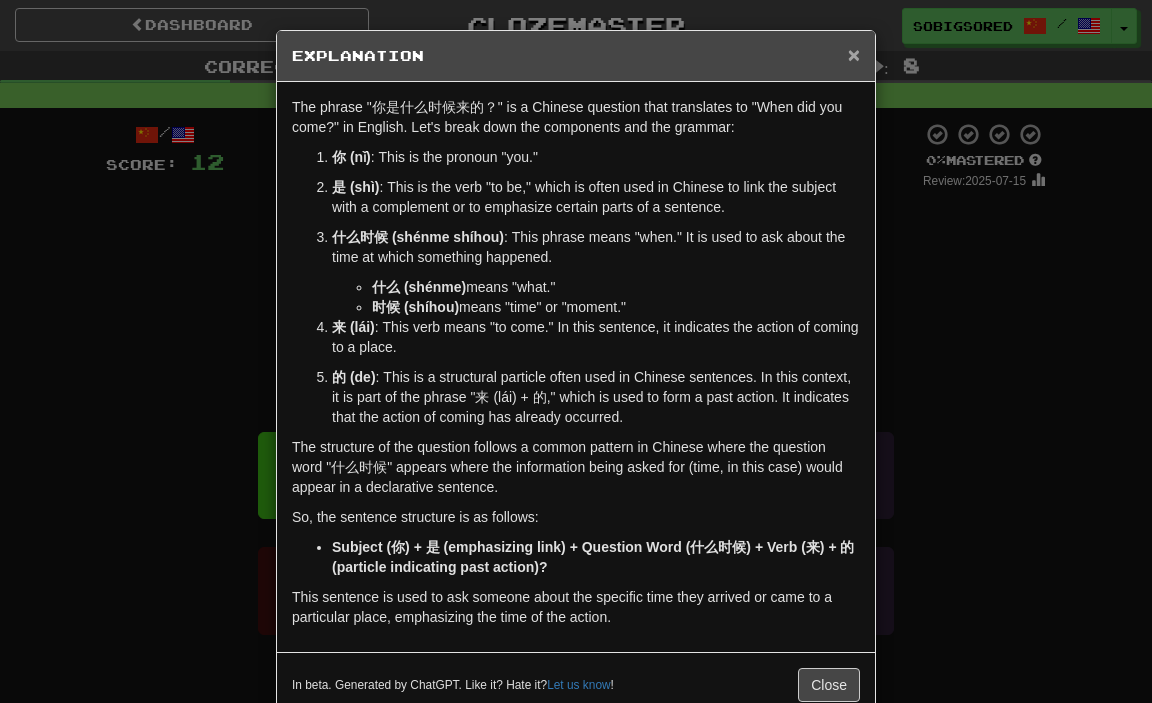 click on "×" at bounding box center [854, 54] 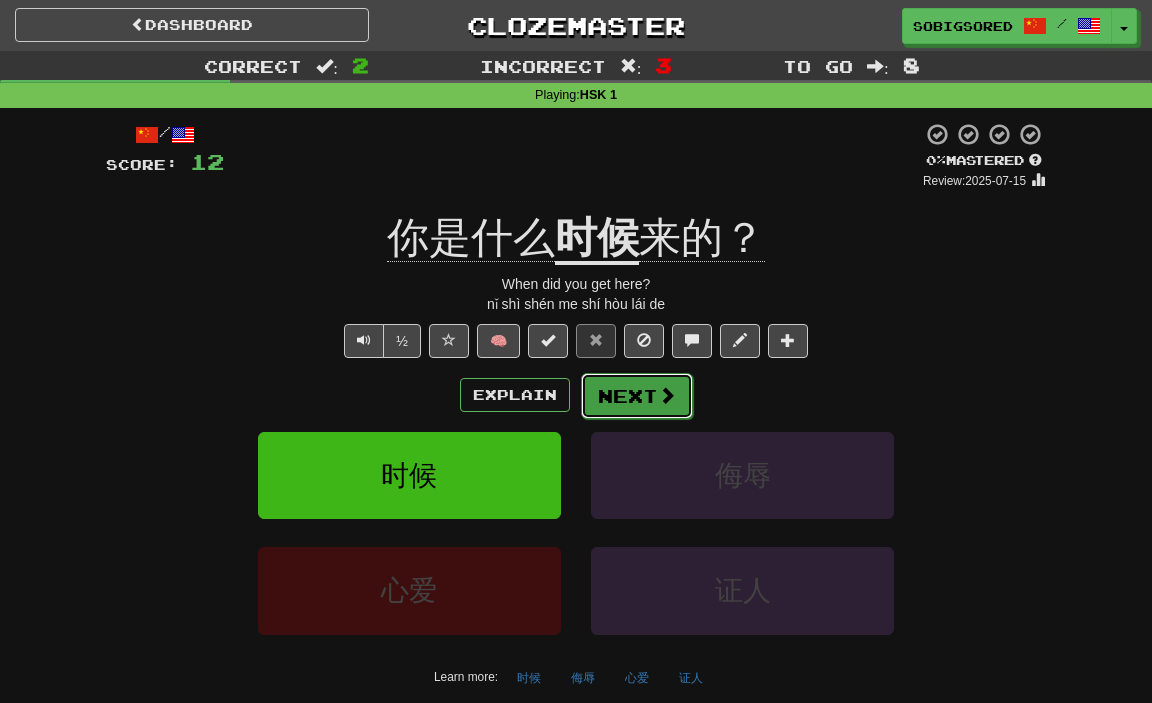 click on "Next" at bounding box center [637, 396] 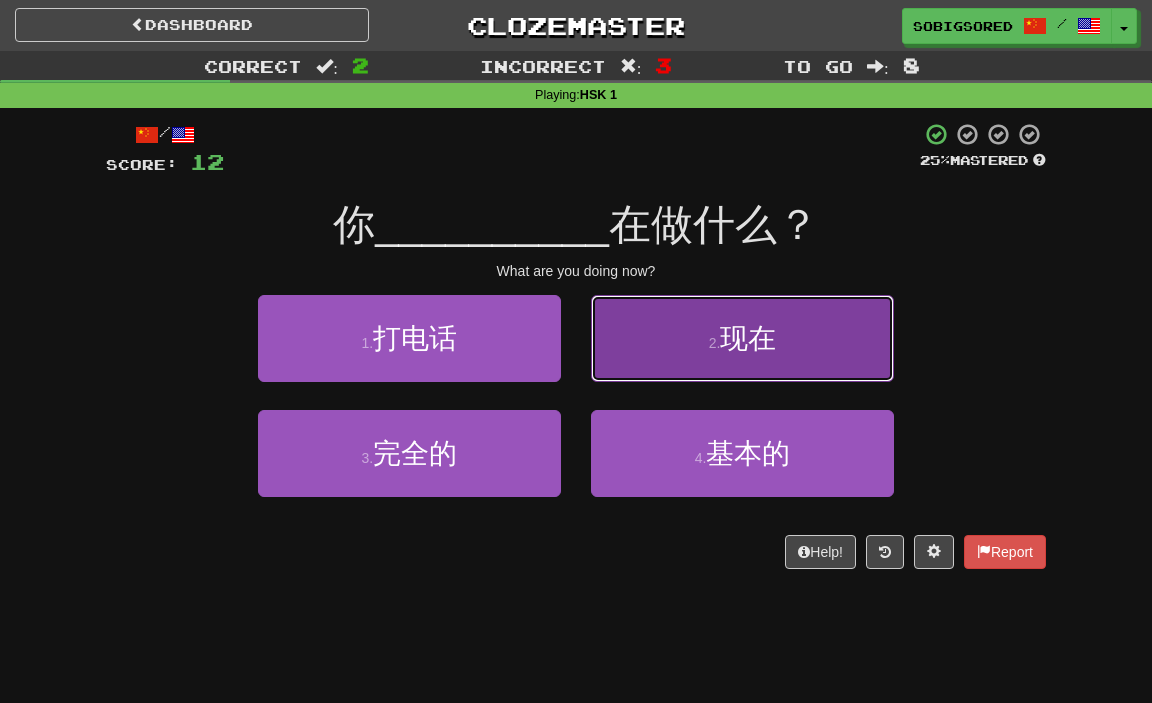 click on "2 .  现在" at bounding box center (742, 338) 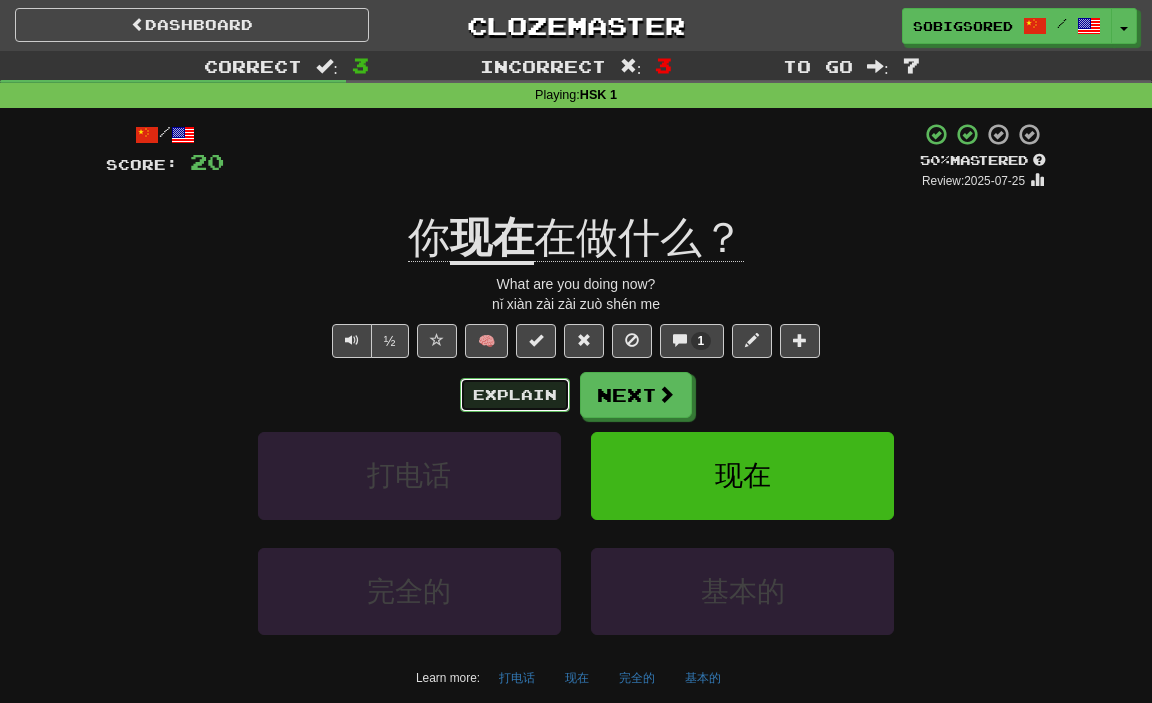 click on "Explain" at bounding box center (515, 395) 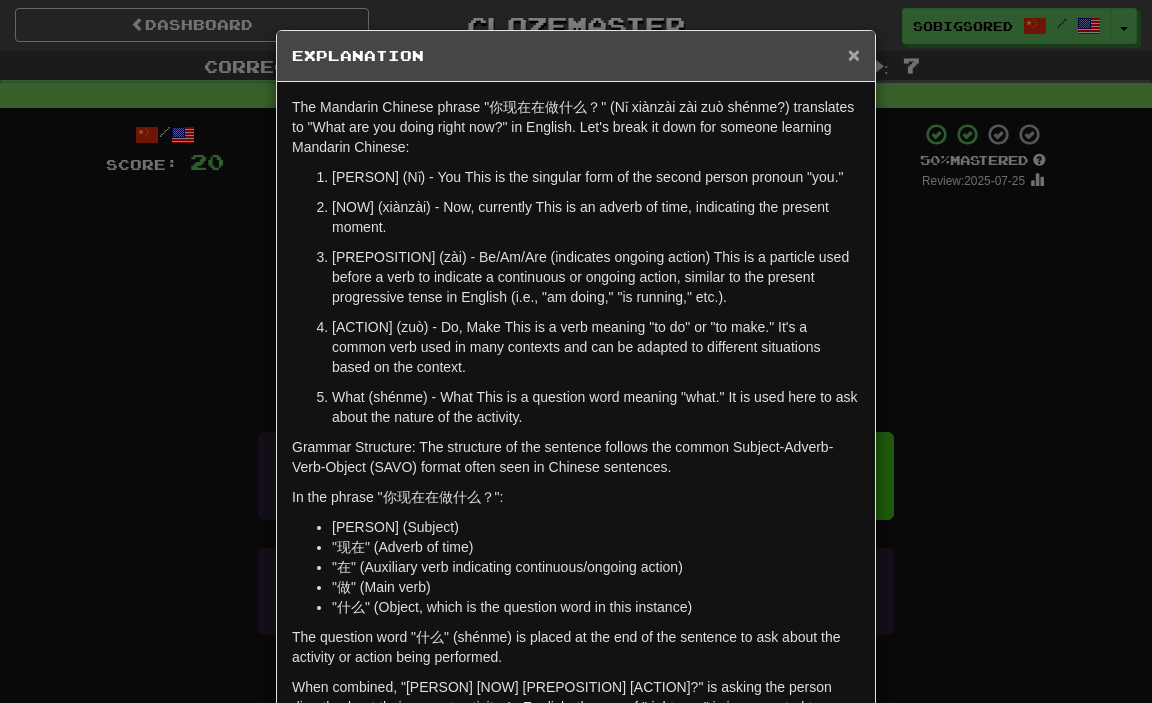 click on "×" at bounding box center (854, 54) 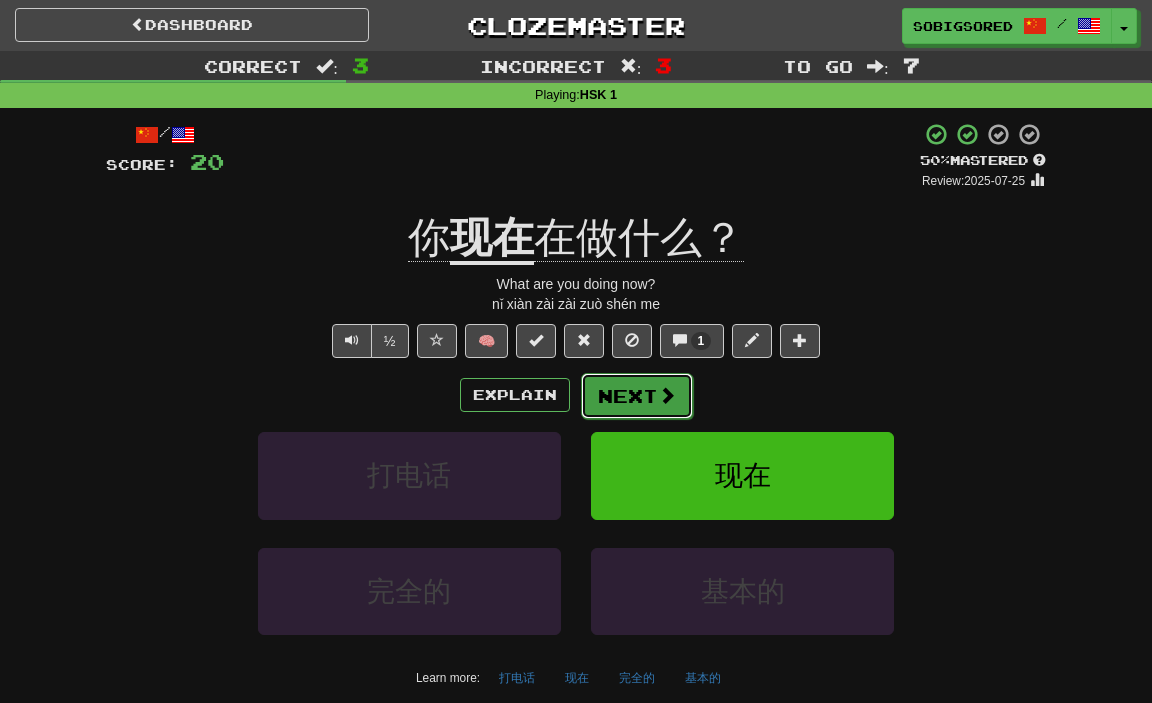 click on "Next" at bounding box center (637, 396) 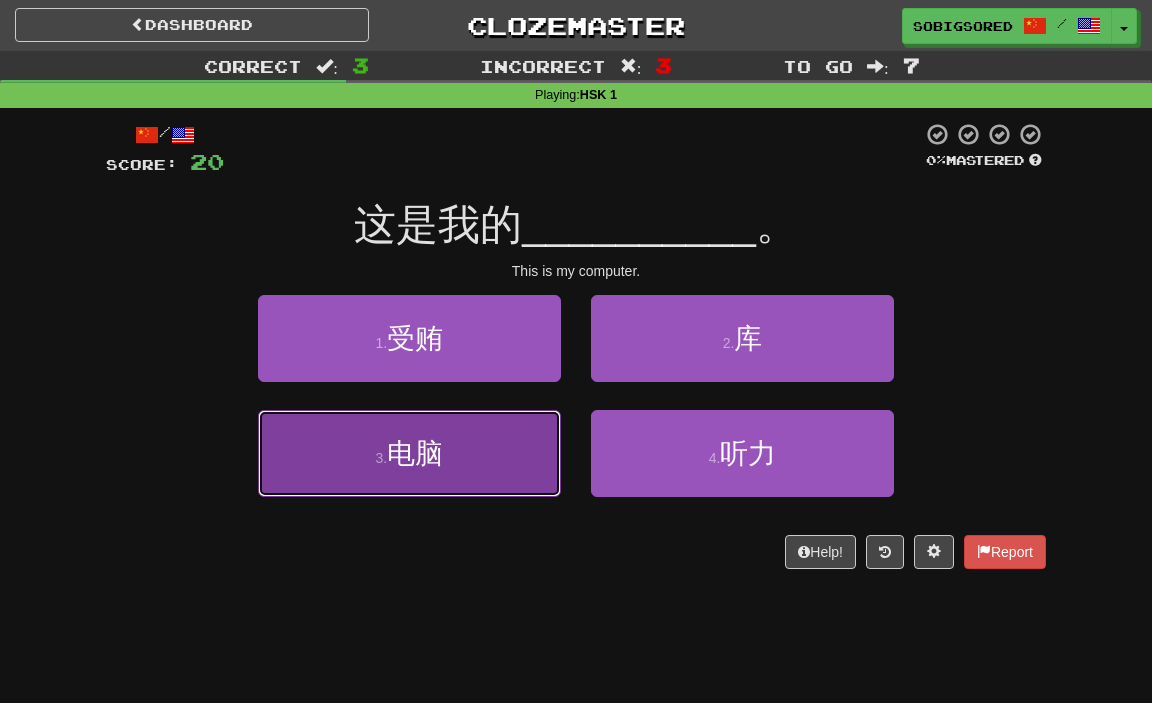 click on "电脑" at bounding box center (415, 453) 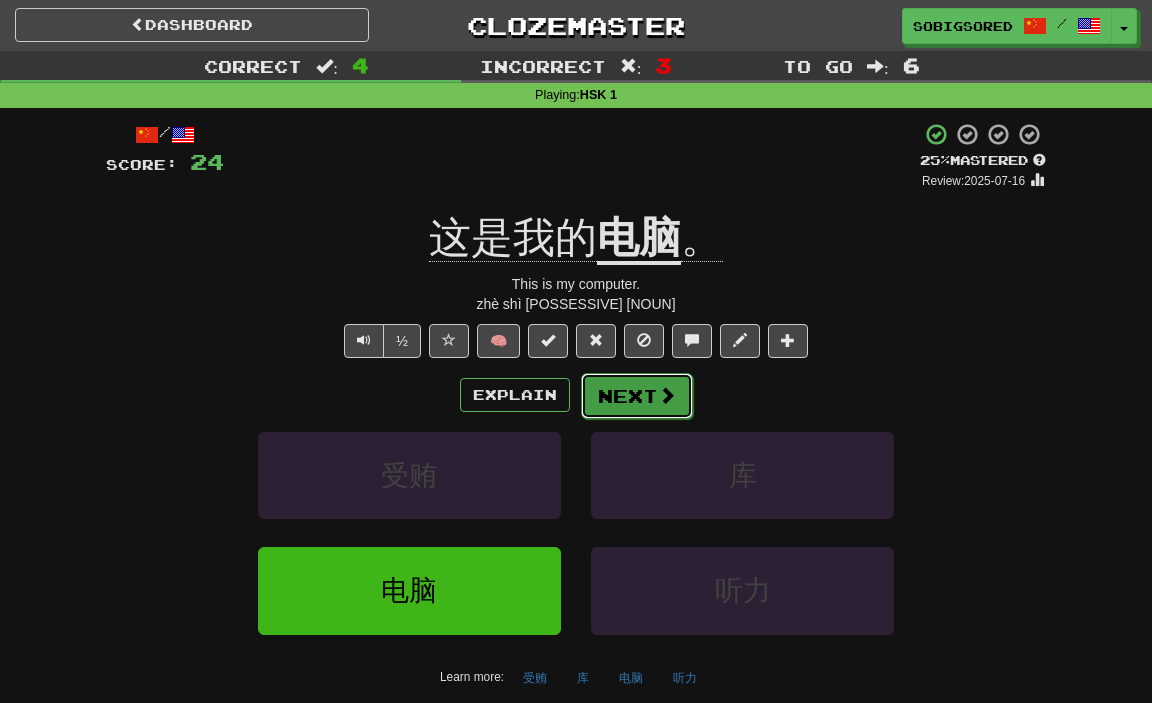 click on "Next" at bounding box center [637, 396] 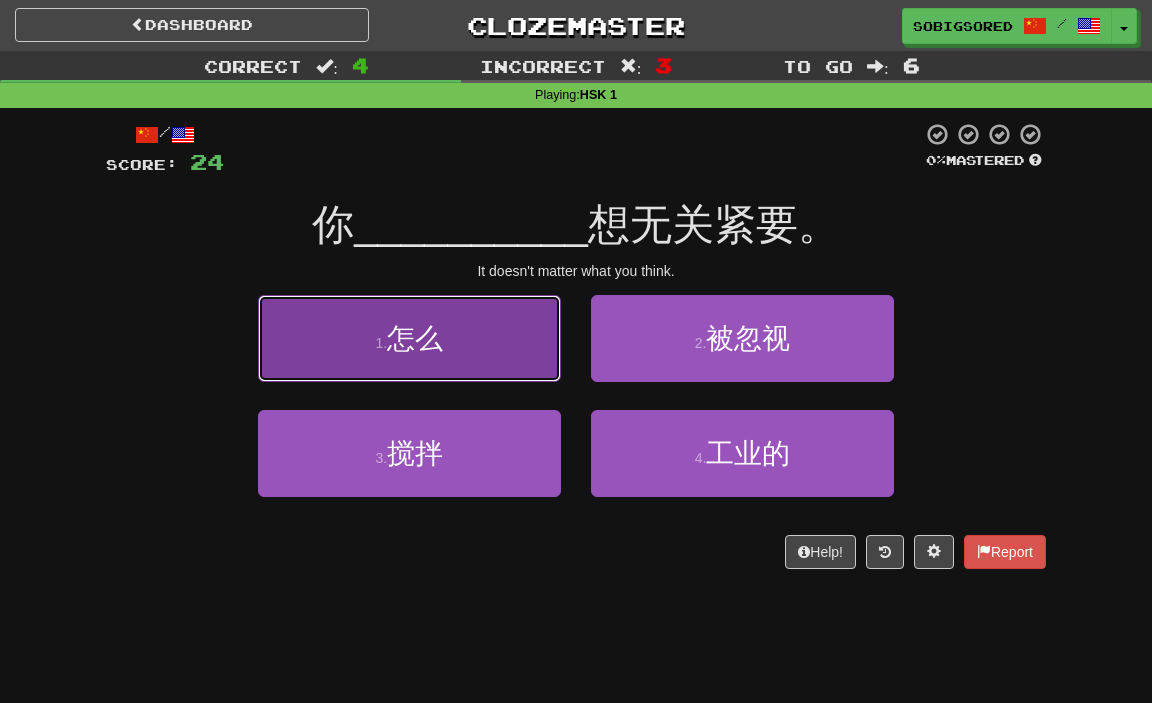 click on "1 .  怎么" at bounding box center (409, 338) 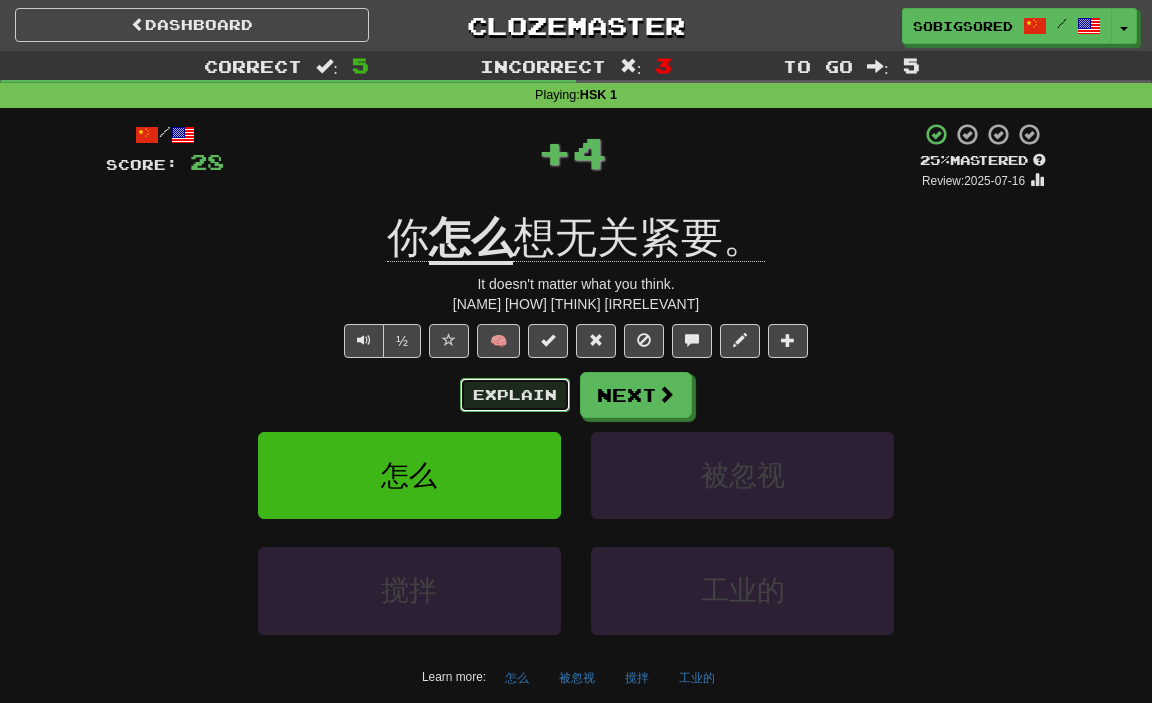 click on "Explain" at bounding box center [515, 395] 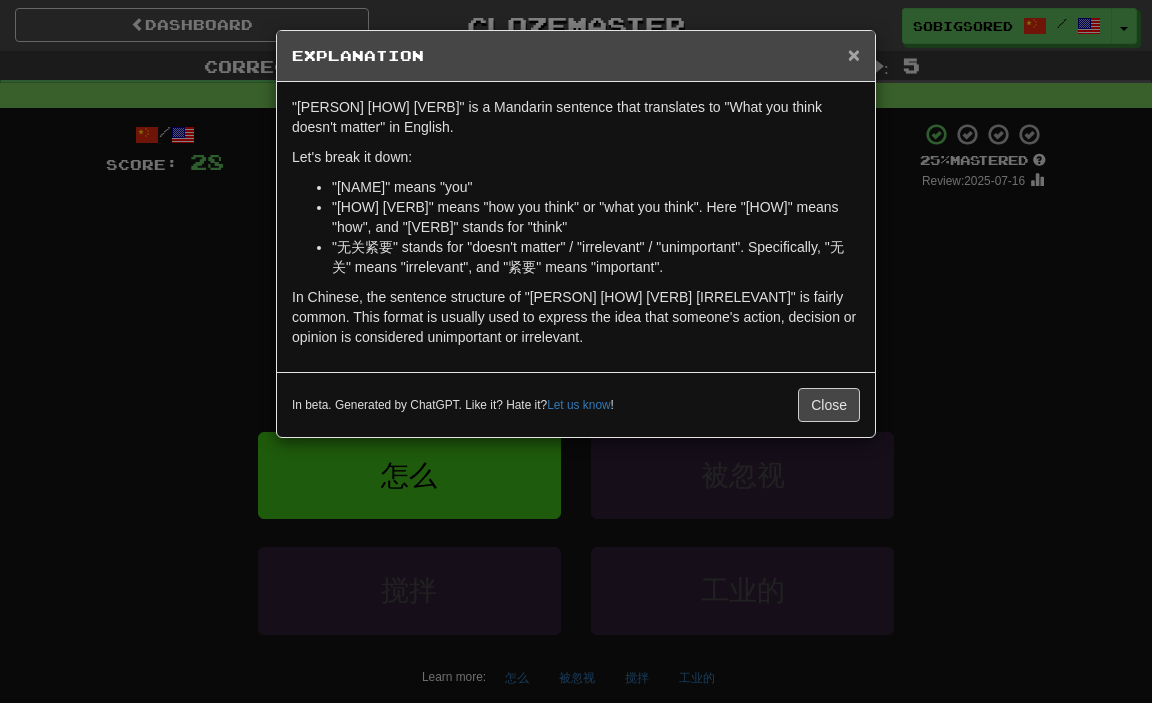 click on "×" at bounding box center [854, 54] 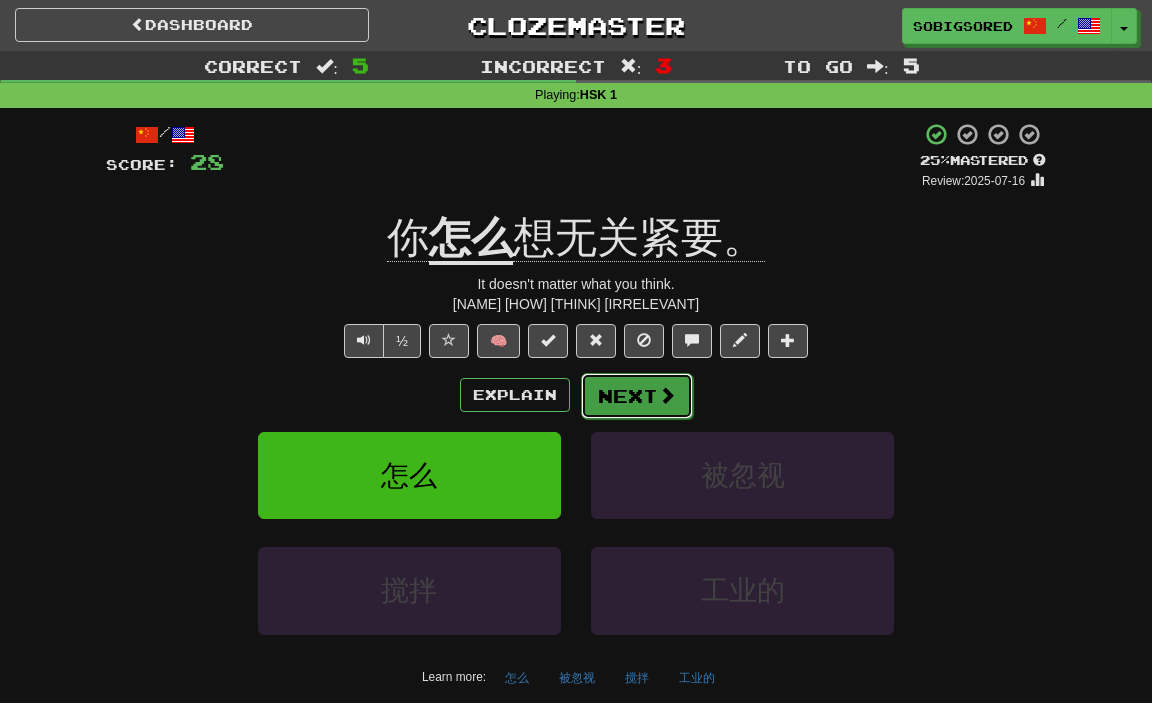click at bounding box center [667, 395] 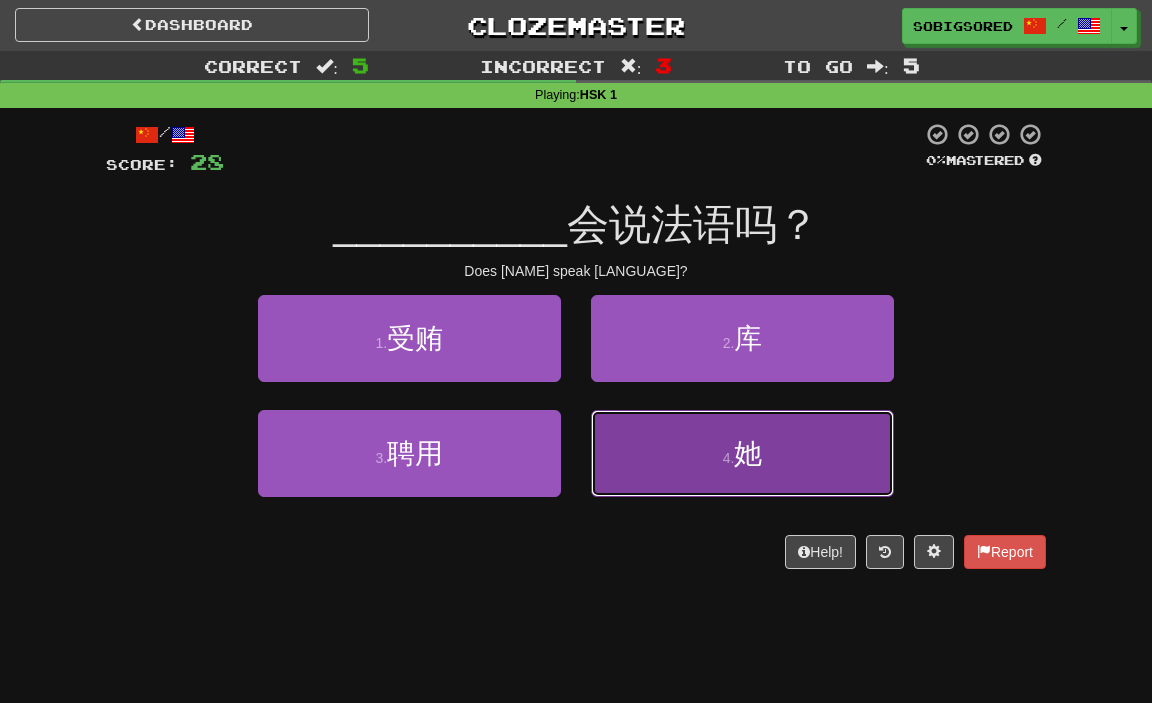click on "4 .  她" at bounding box center (742, 453) 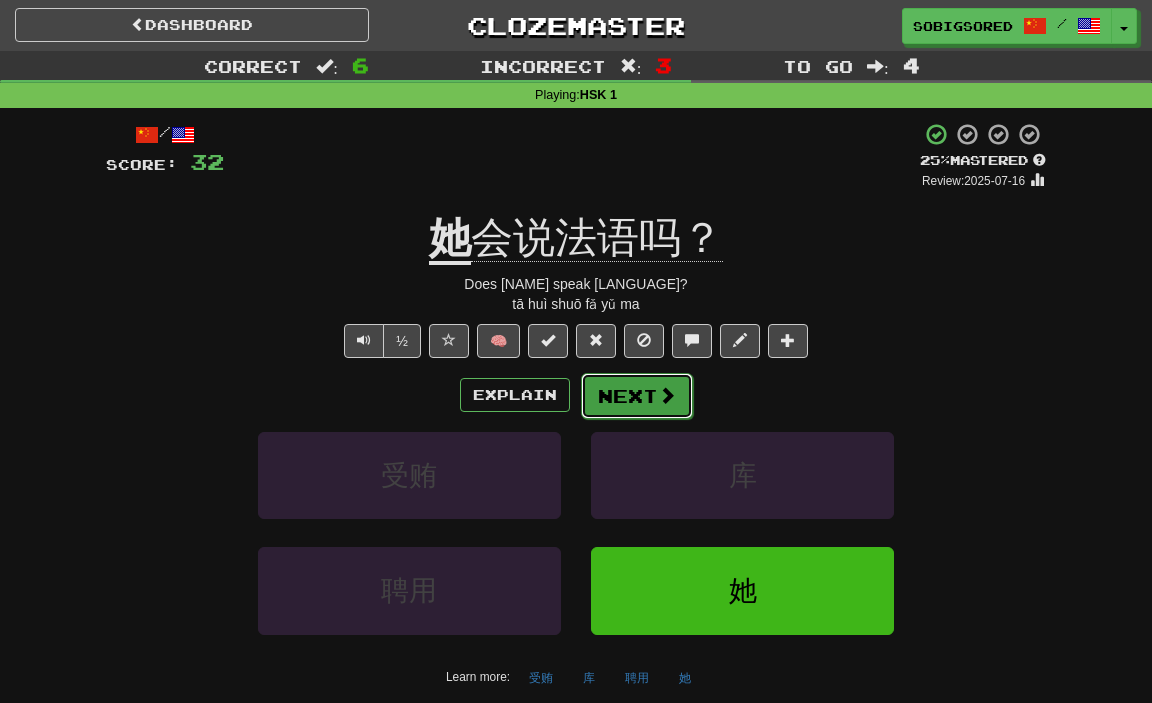 click on "Next" at bounding box center [637, 396] 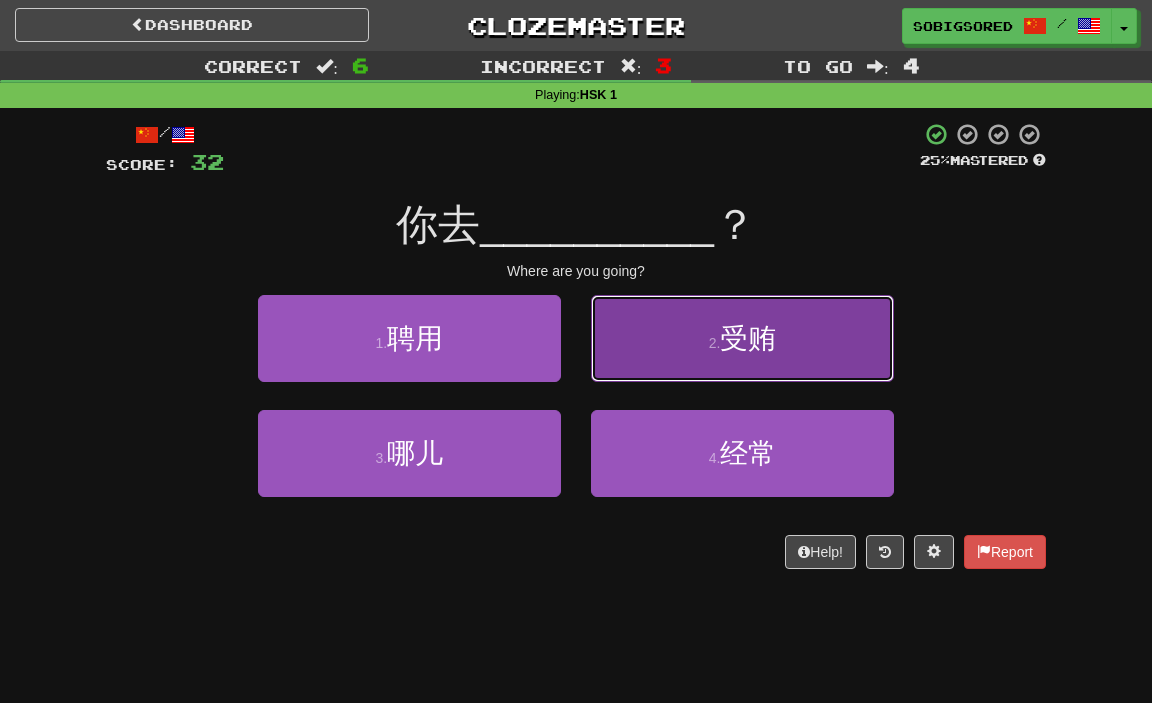 click on "2 .  受贿" at bounding box center (742, 338) 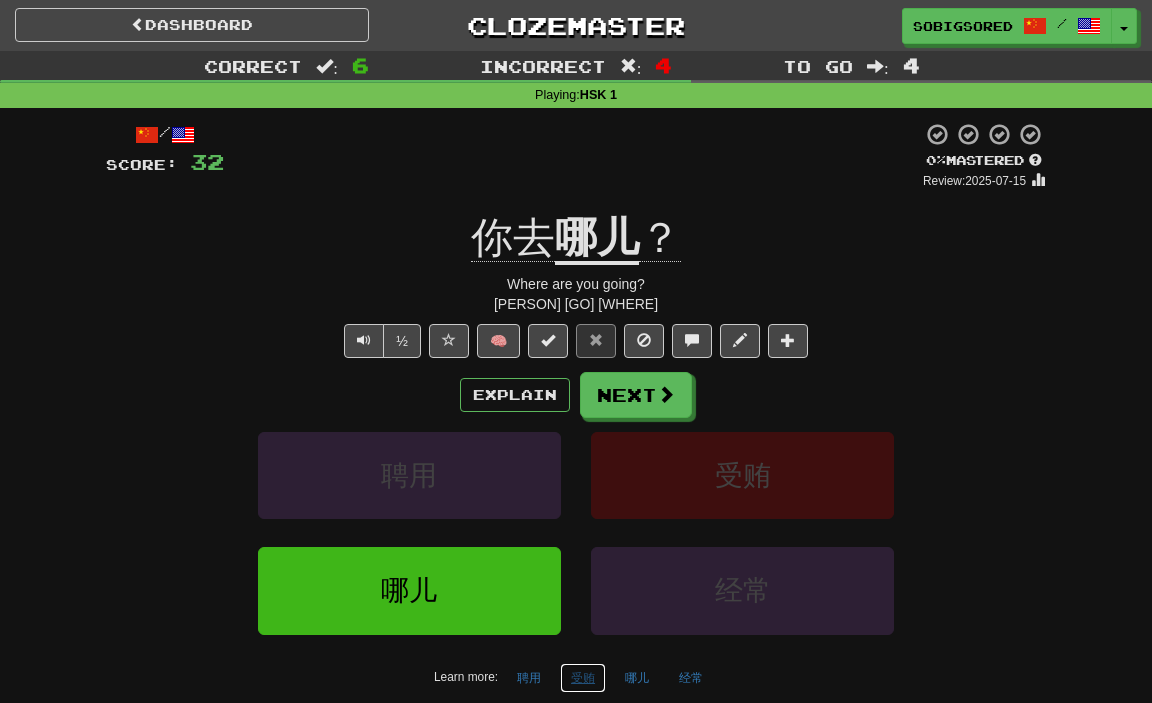 click on "受贿" at bounding box center (583, 678) 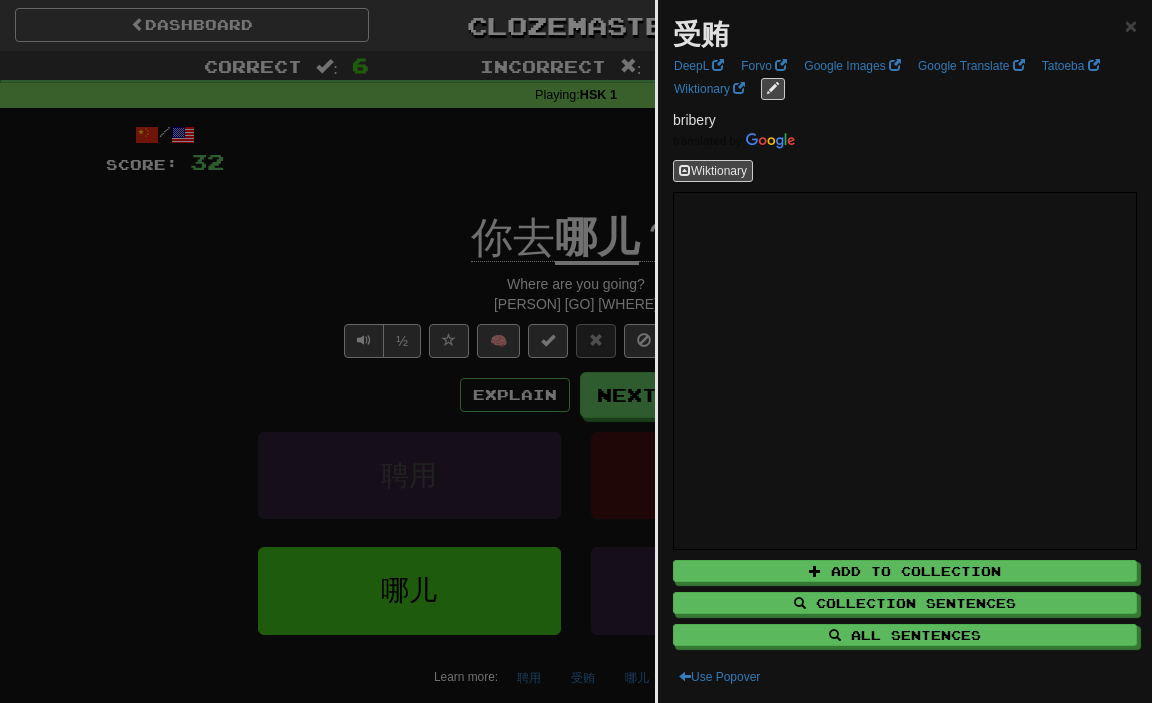 click at bounding box center [576, 351] 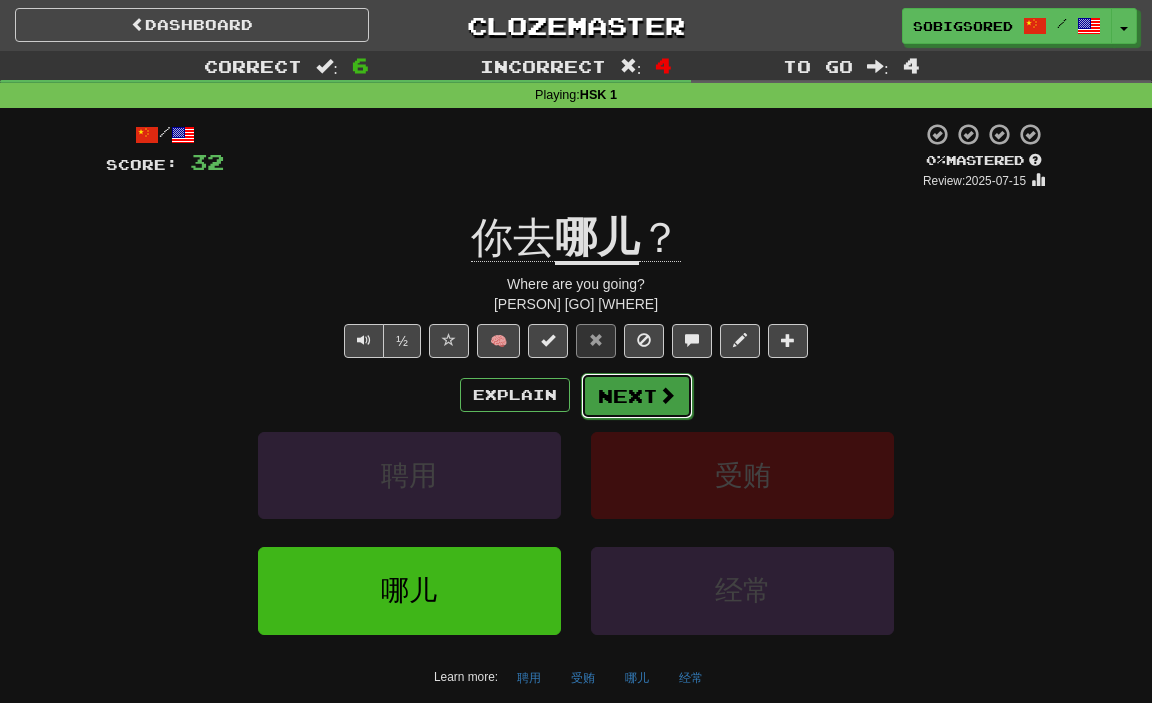 click on "Next" at bounding box center [637, 396] 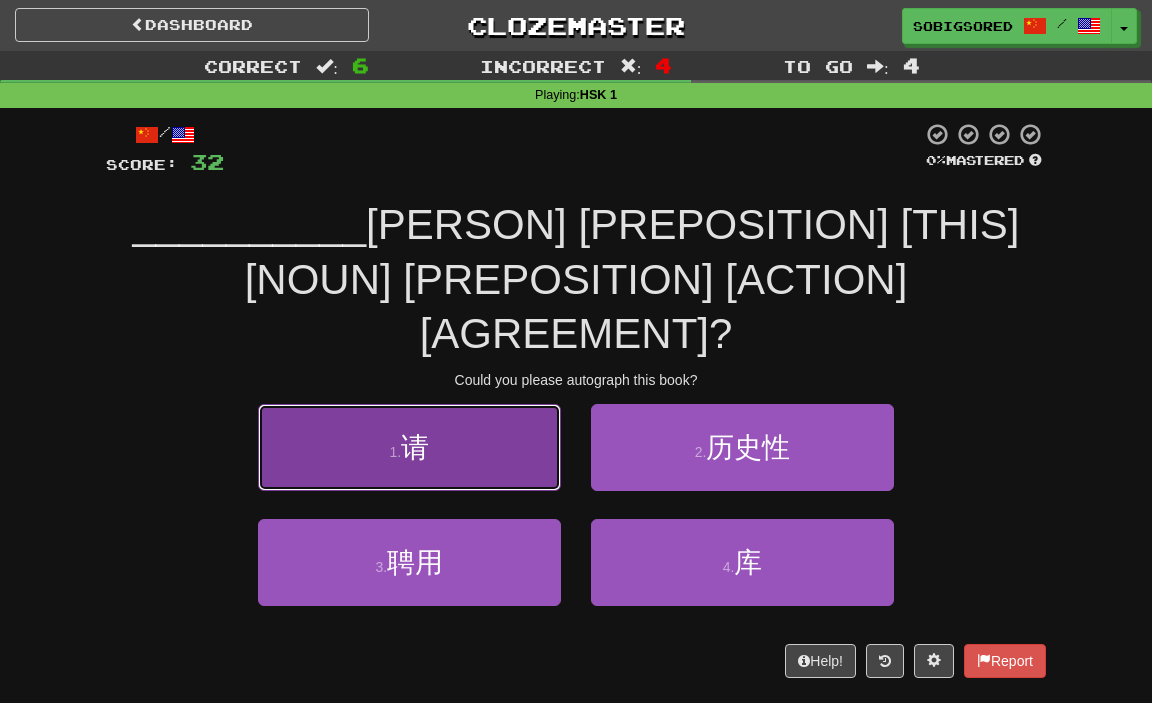 click on "1 .  请" at bounding box center [409, 447] 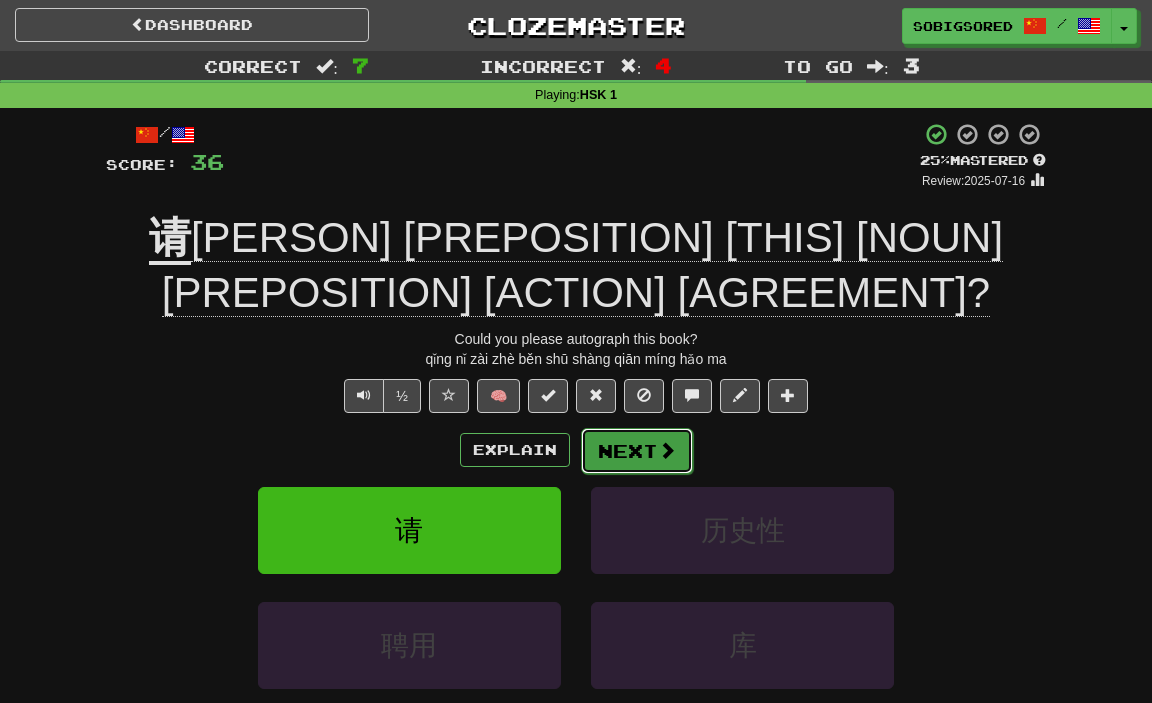 click on "Next" at bounding box center (637, 451) 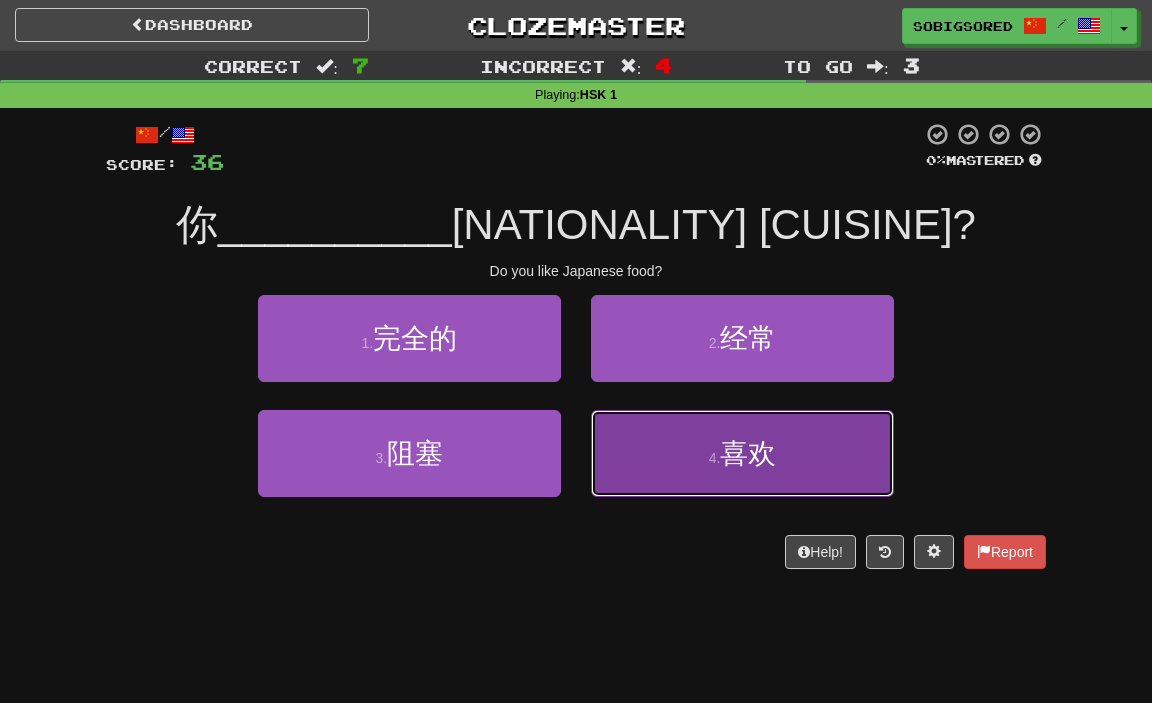 click on "4 .  [ACTION]" at bounding box center (742, 453) 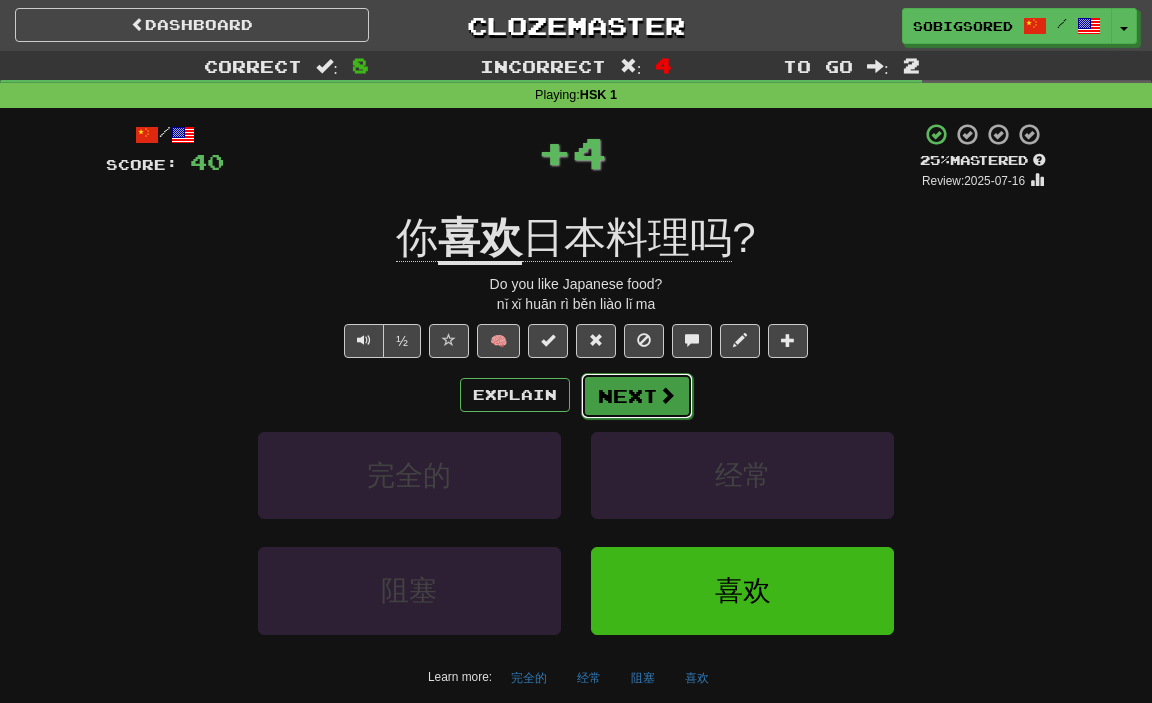 click on "Next" at bounding box center [637, 396] 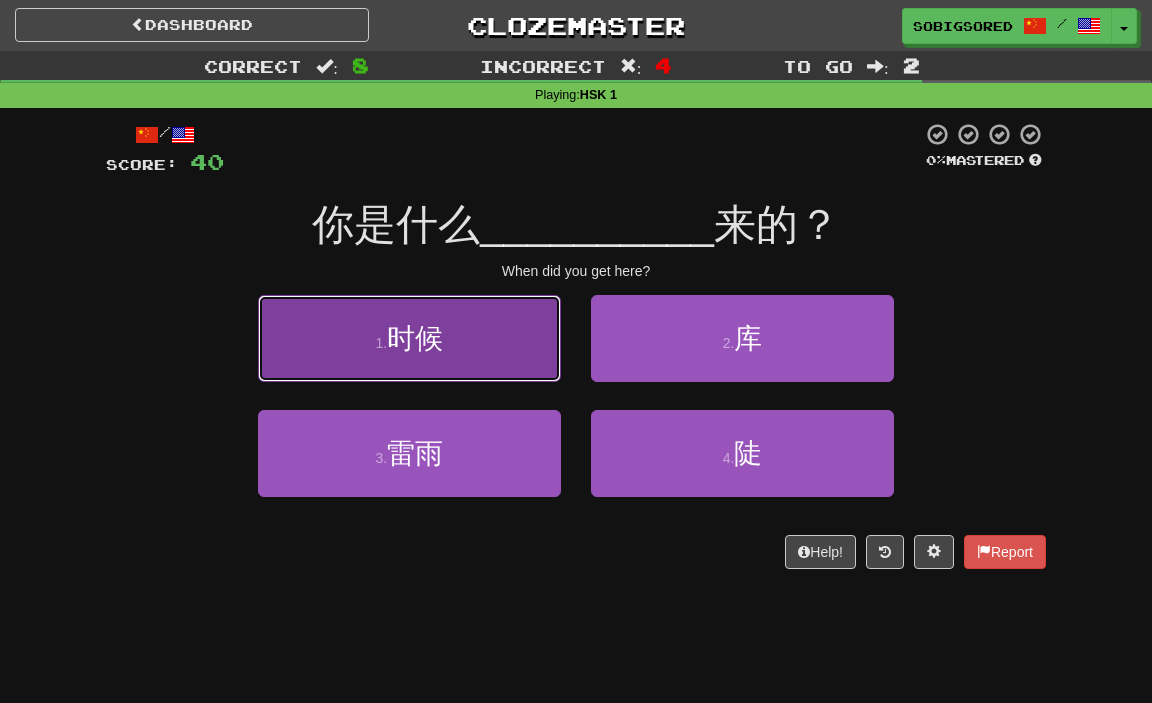 click on "1 .  时候" at bounding box center (409, 338) 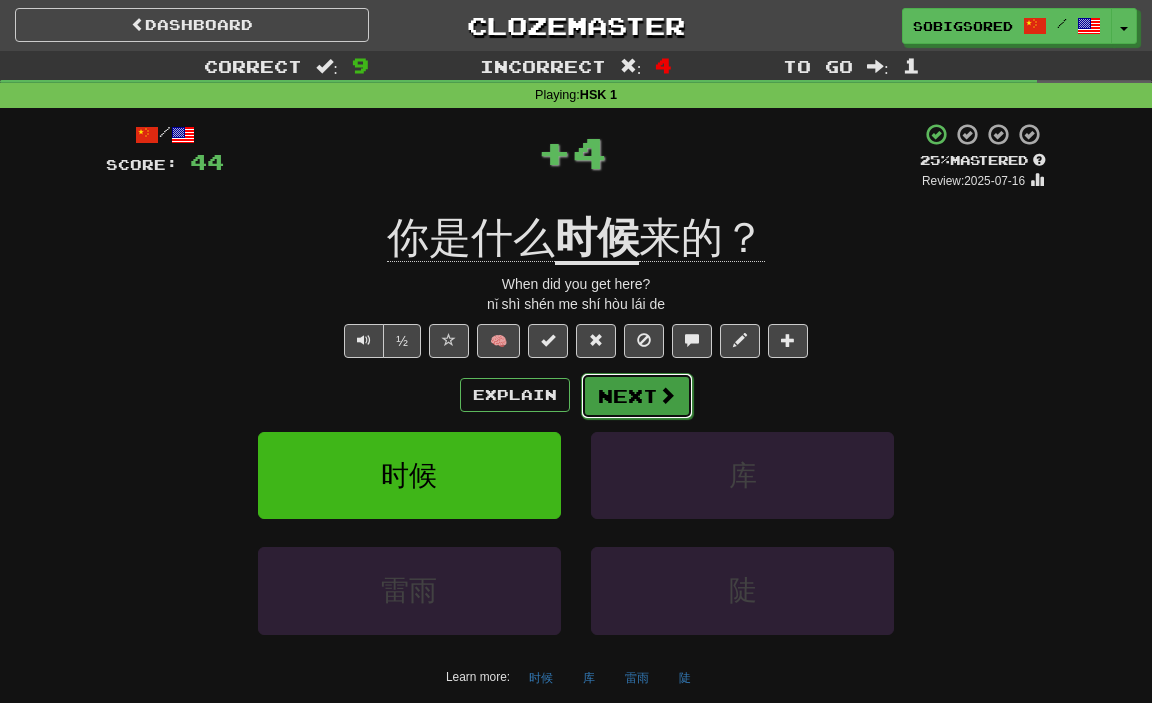 click on "Next" at bounding box center (637, 396) 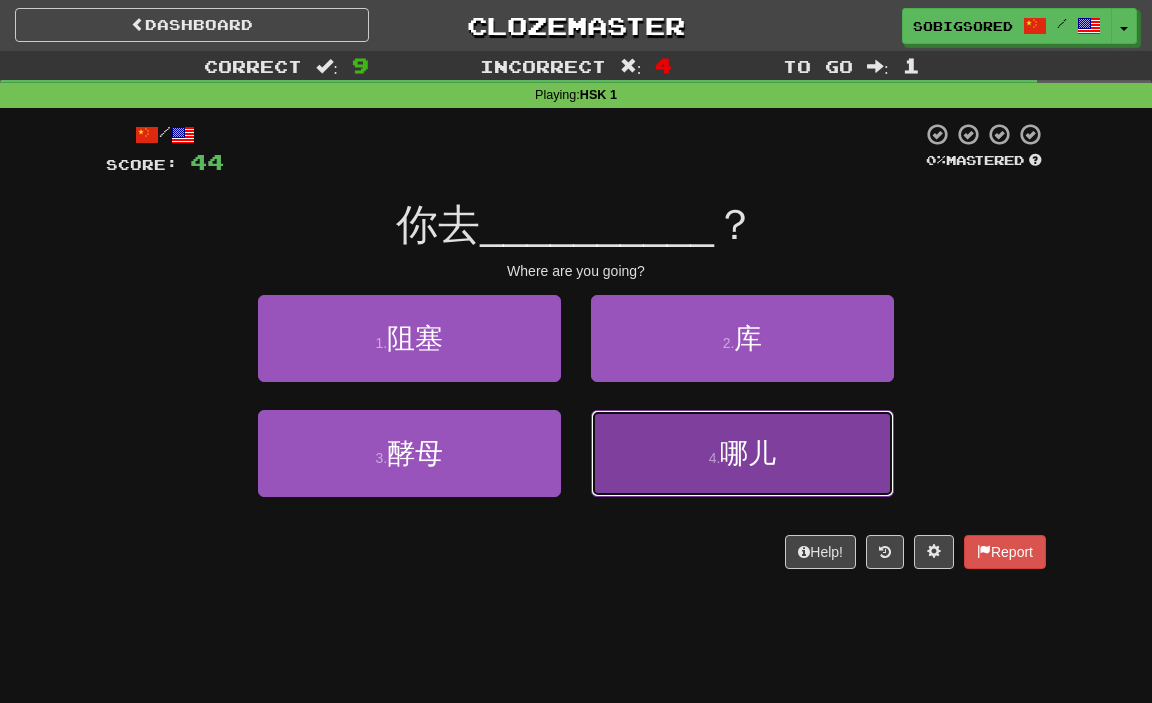 click on "4 .  哪儿" at bounding box center [742, 453] 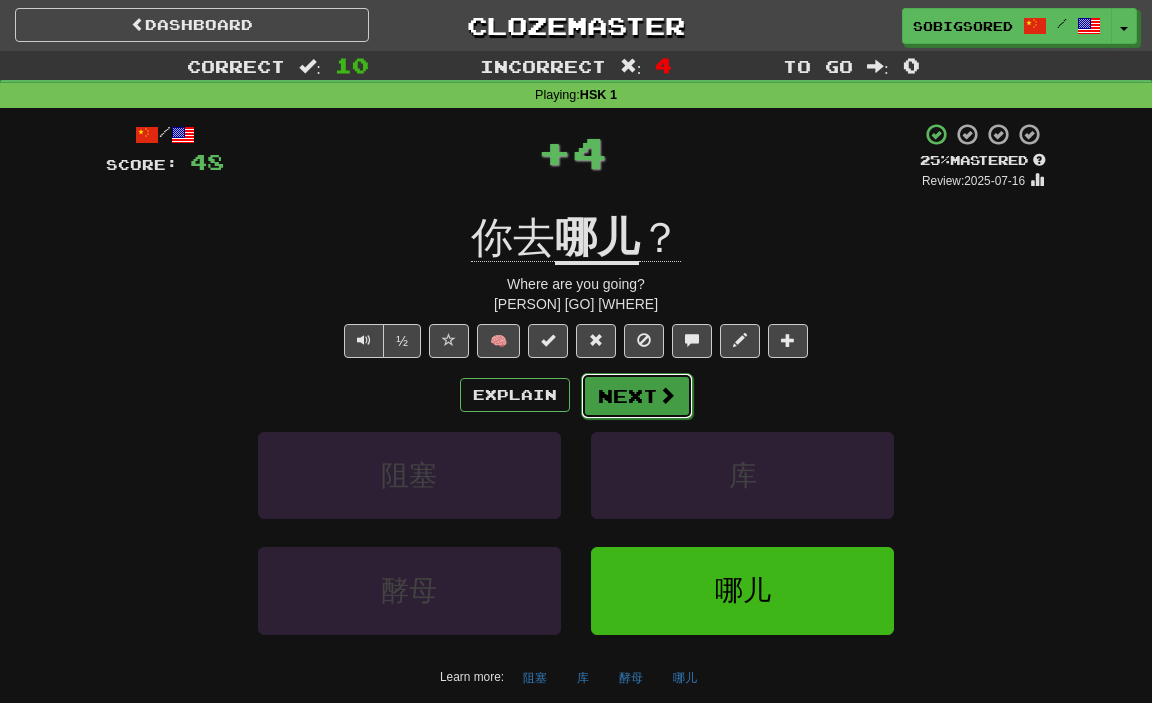 click on "Next" at bounding box center [637, 396] 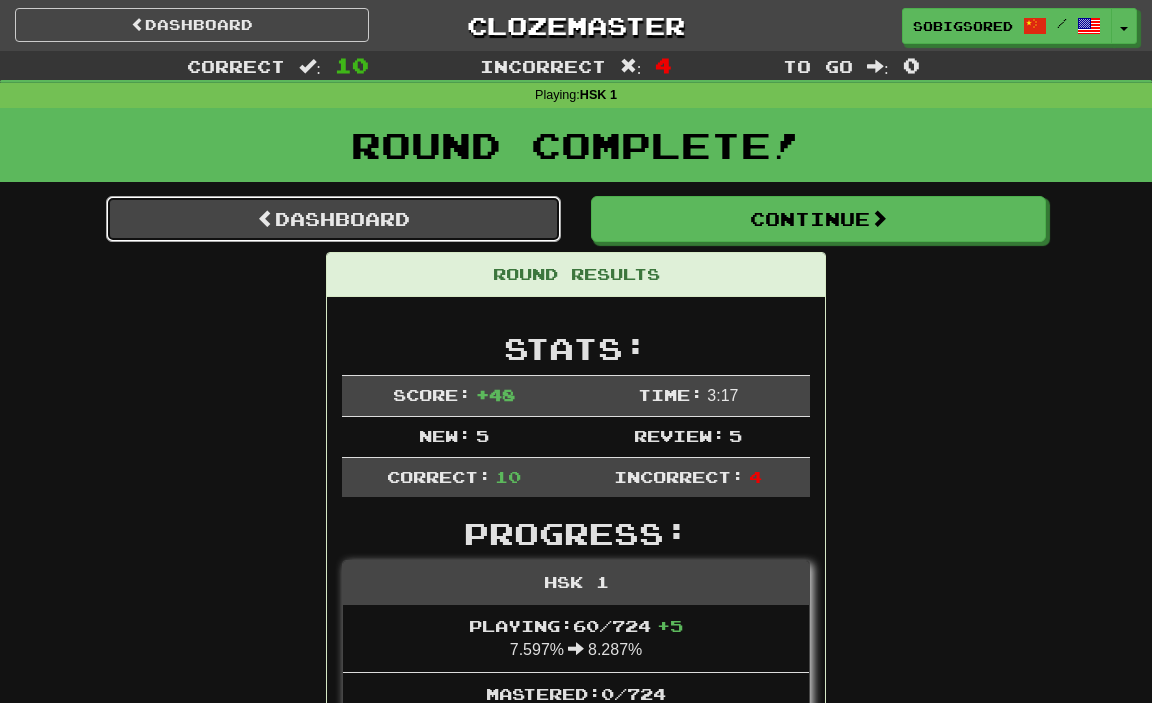 click on "Dashboard" at bounding box center [333, 219] 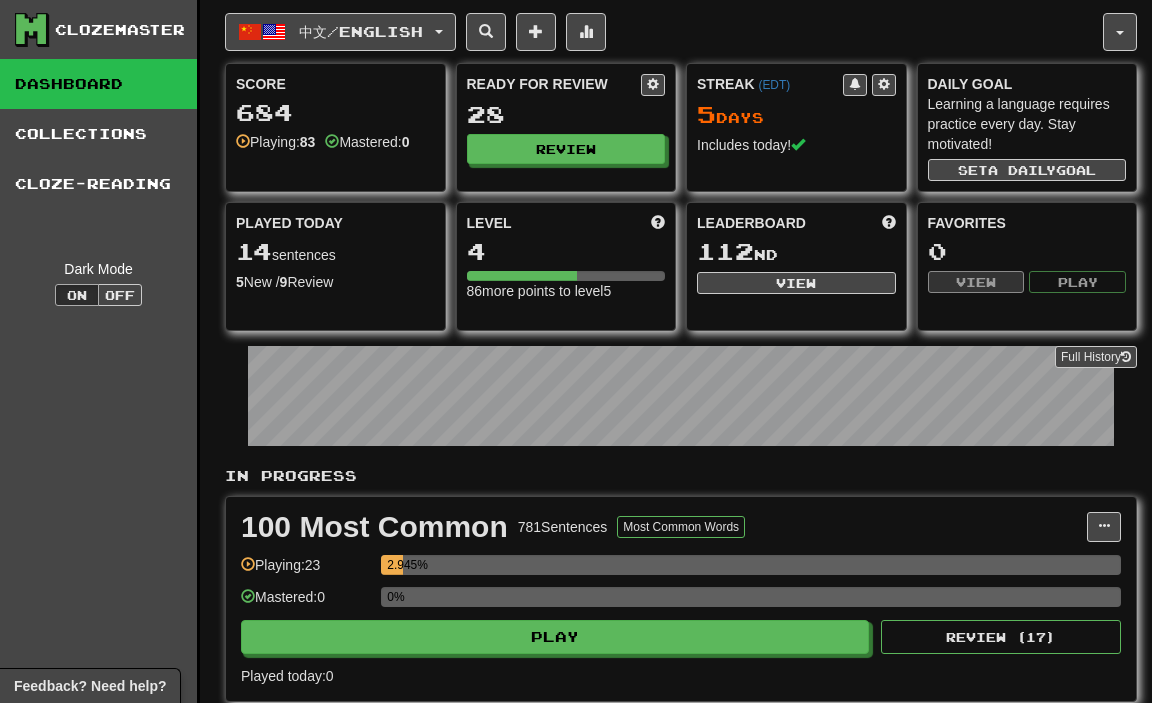 scroll, scrollTop: 0, scrollLeft: 0, axis: both 